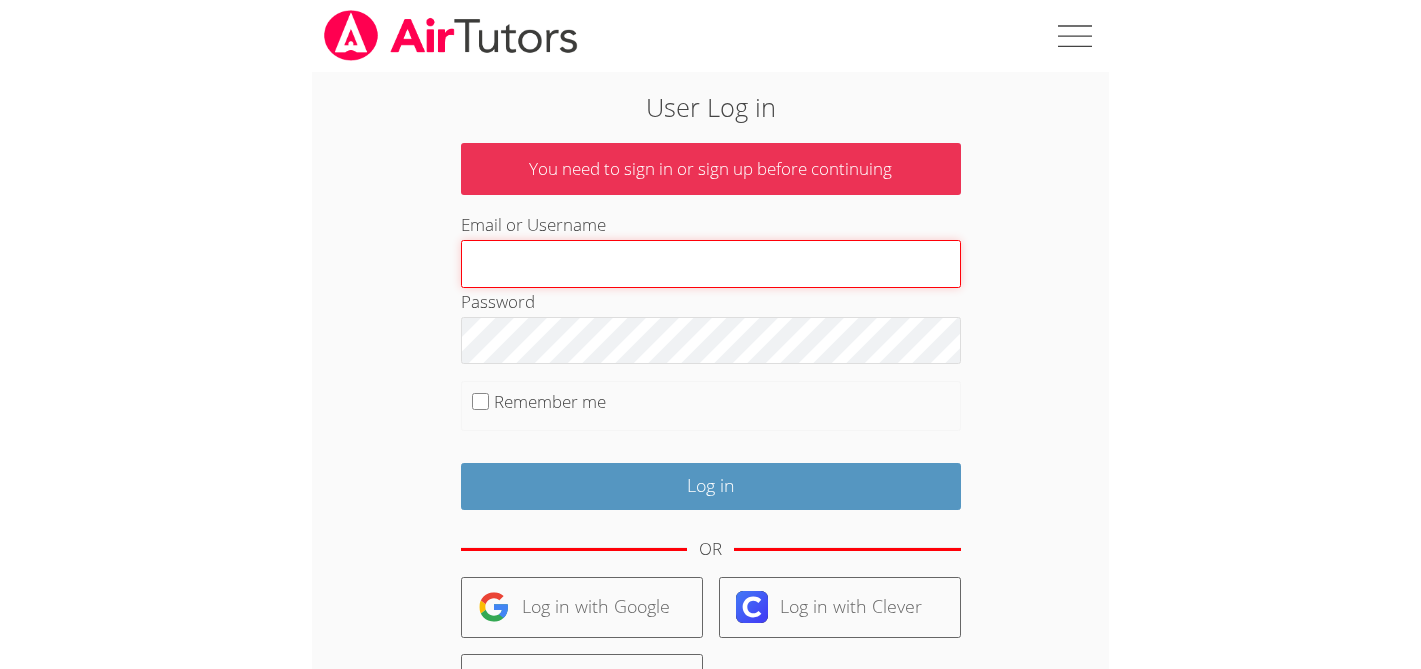 scroll, scrollTop: 0, scrollLeft: 0, axis: both 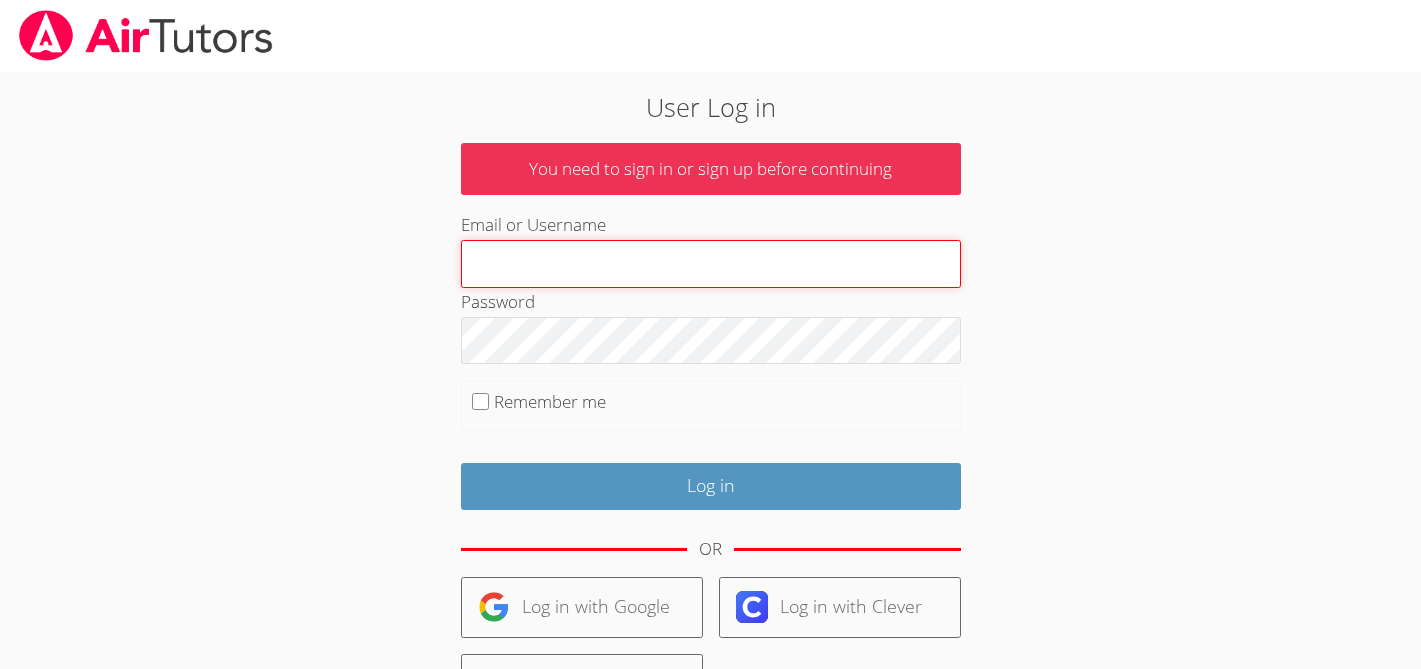 type on "tutortippy@gmail.com" 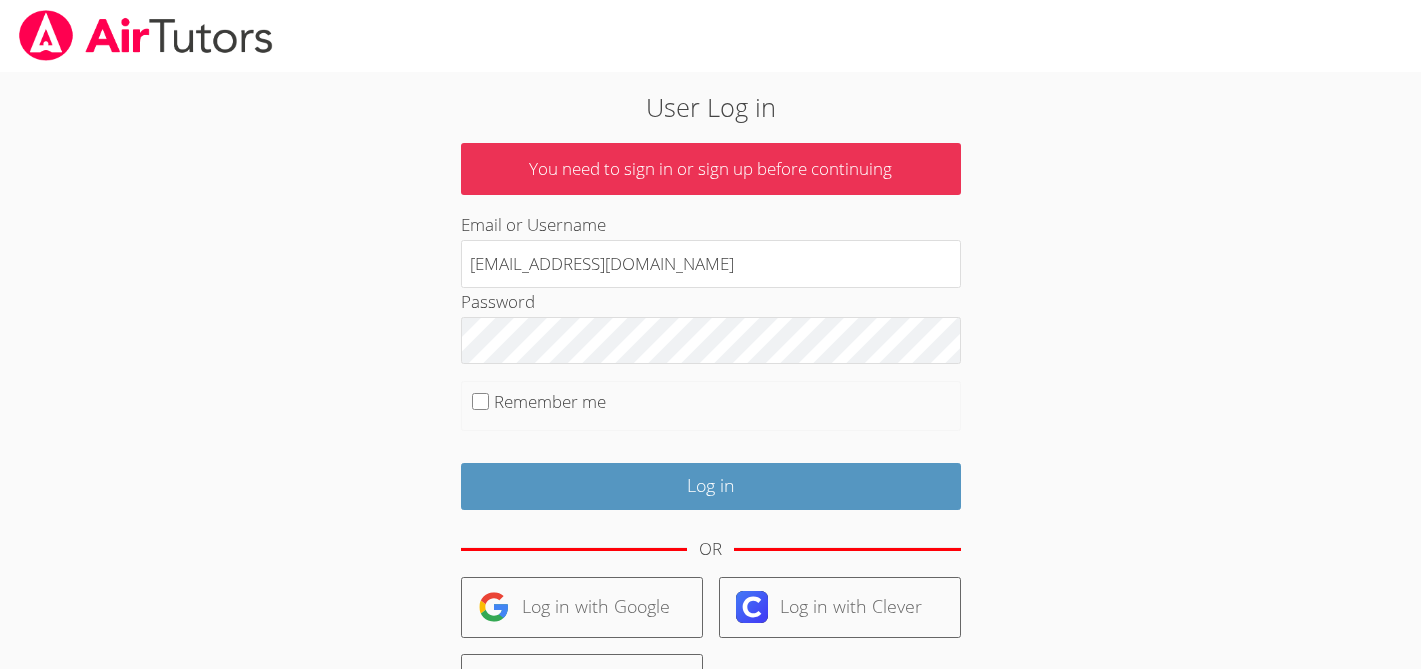 click on "Remember me" at bounding box center (550, 401) 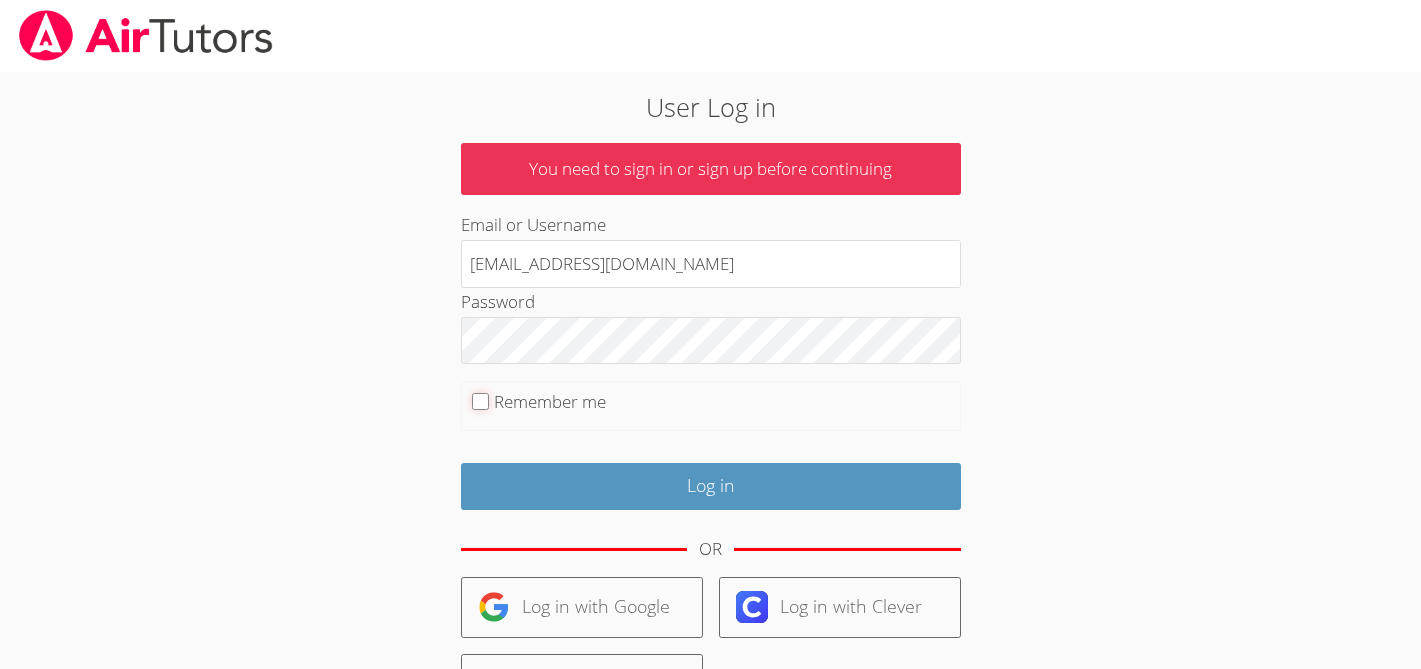 checkbox on "true" 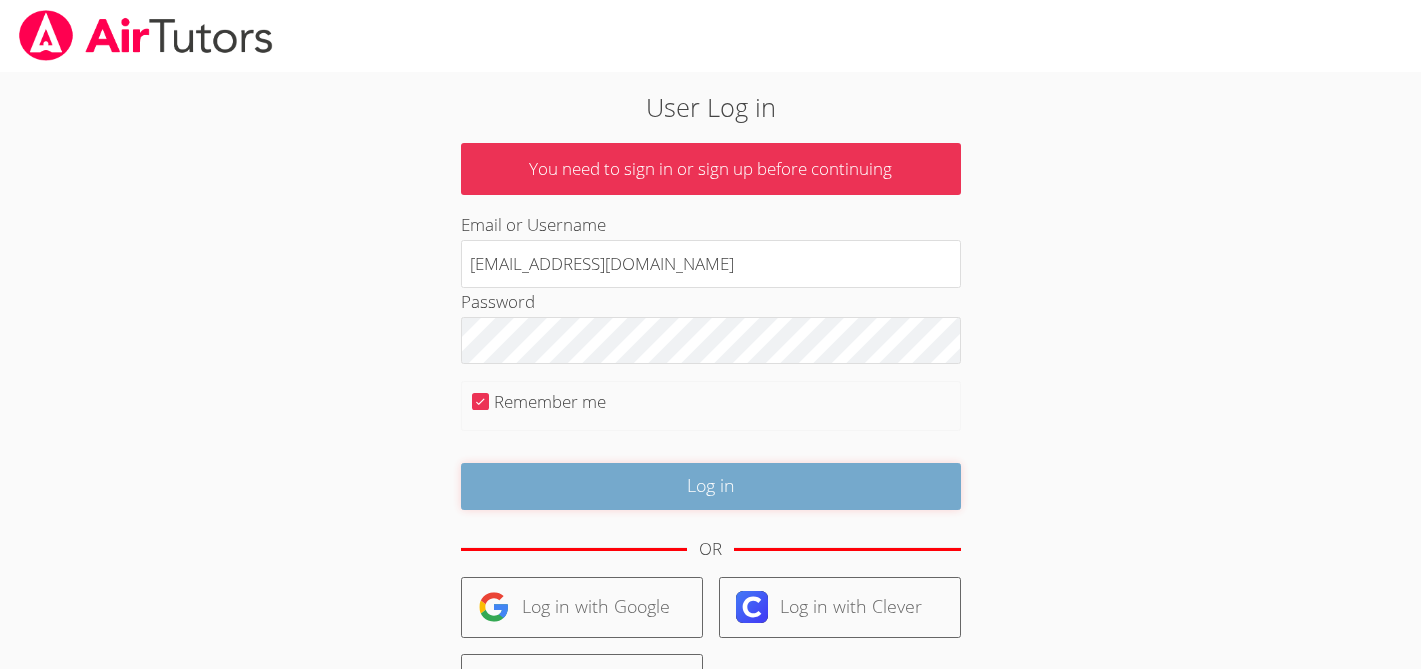 click on "Log in" at bounding box center (711, 486) 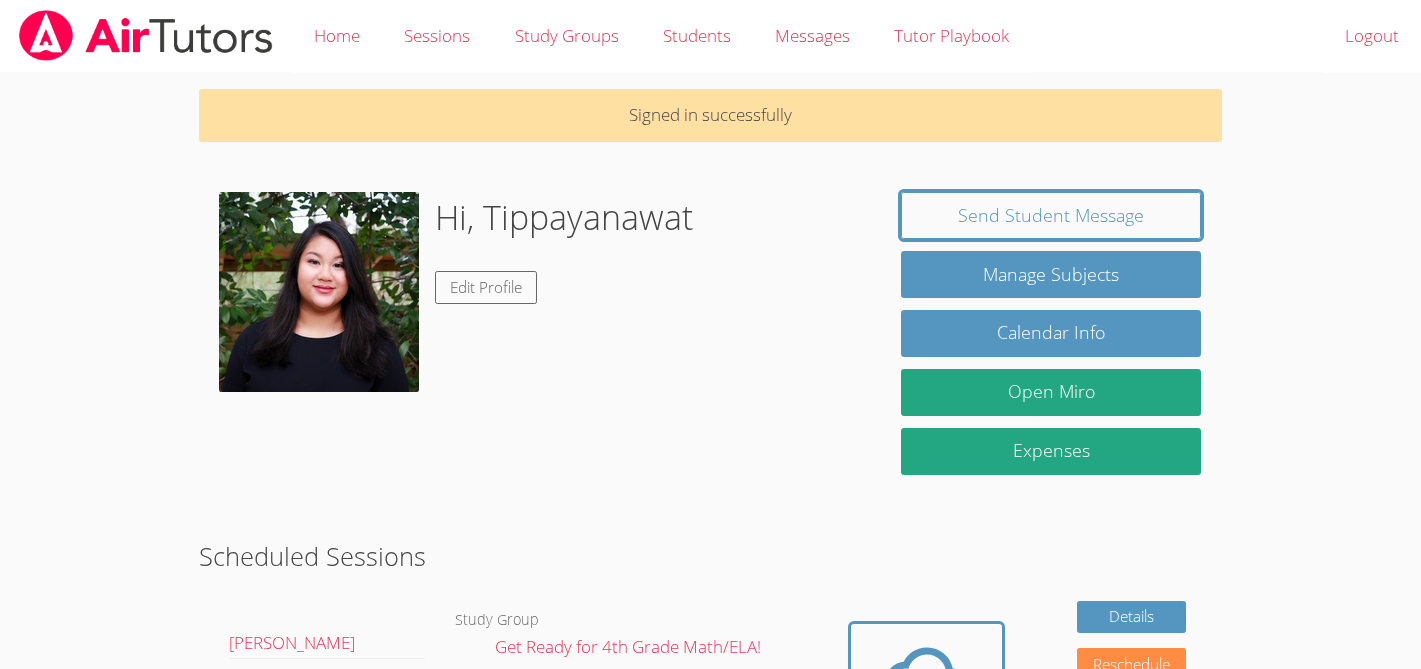 scroll, scrollTop: 381, scrollLeft: 0, axis: vertical 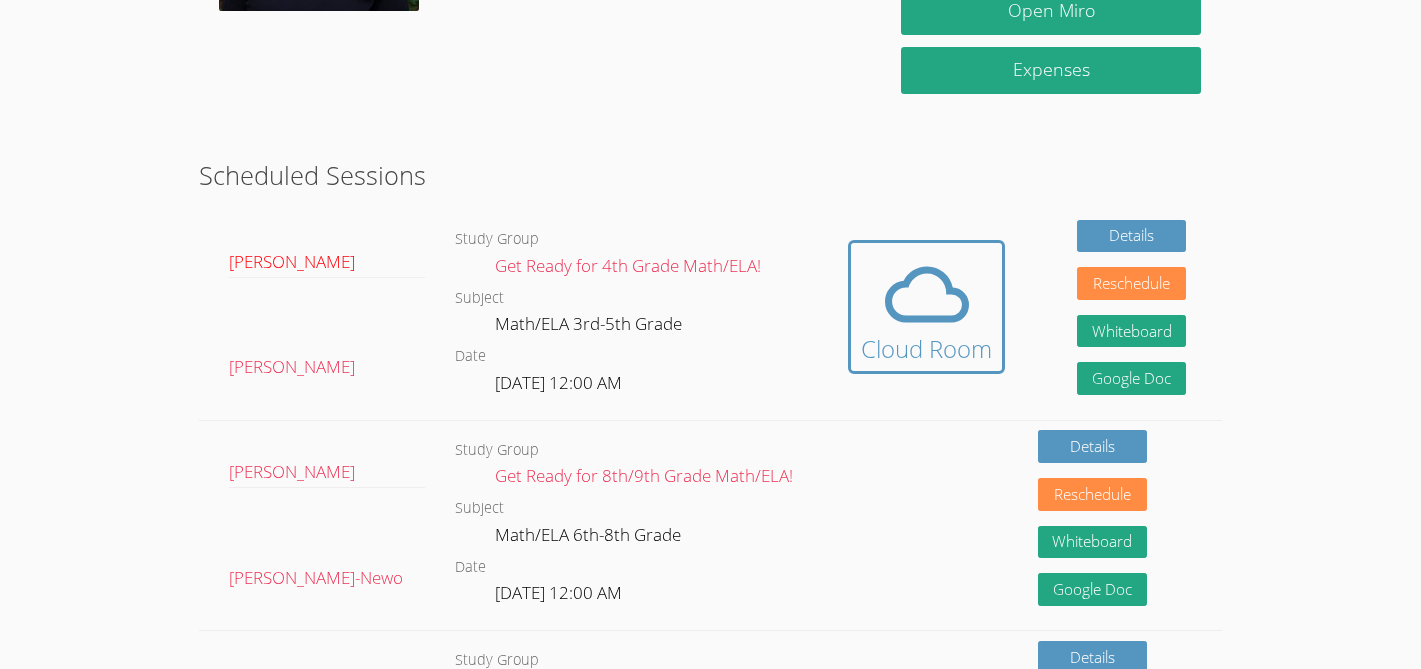 click on "[PERSON_NAME]" at bounding box center [292, 261] 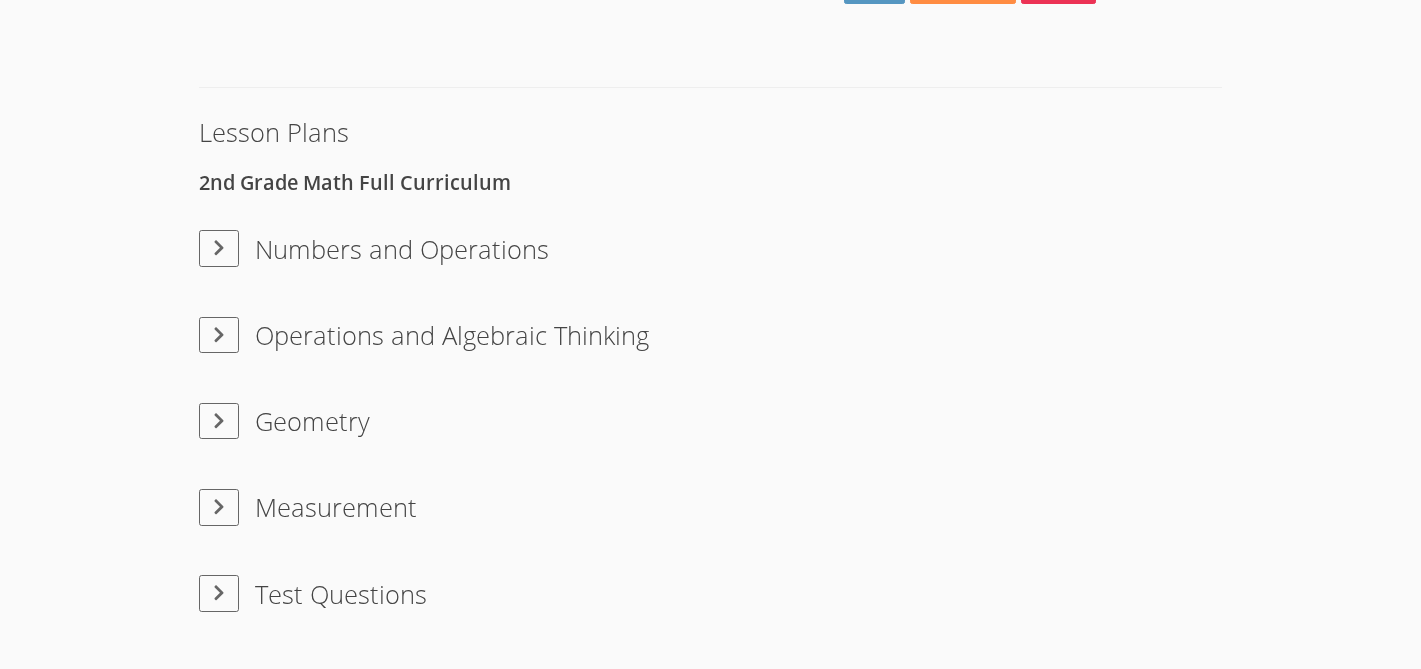 scroll, scrollTop: 2492, scrollLeft: 0, axis: vertical 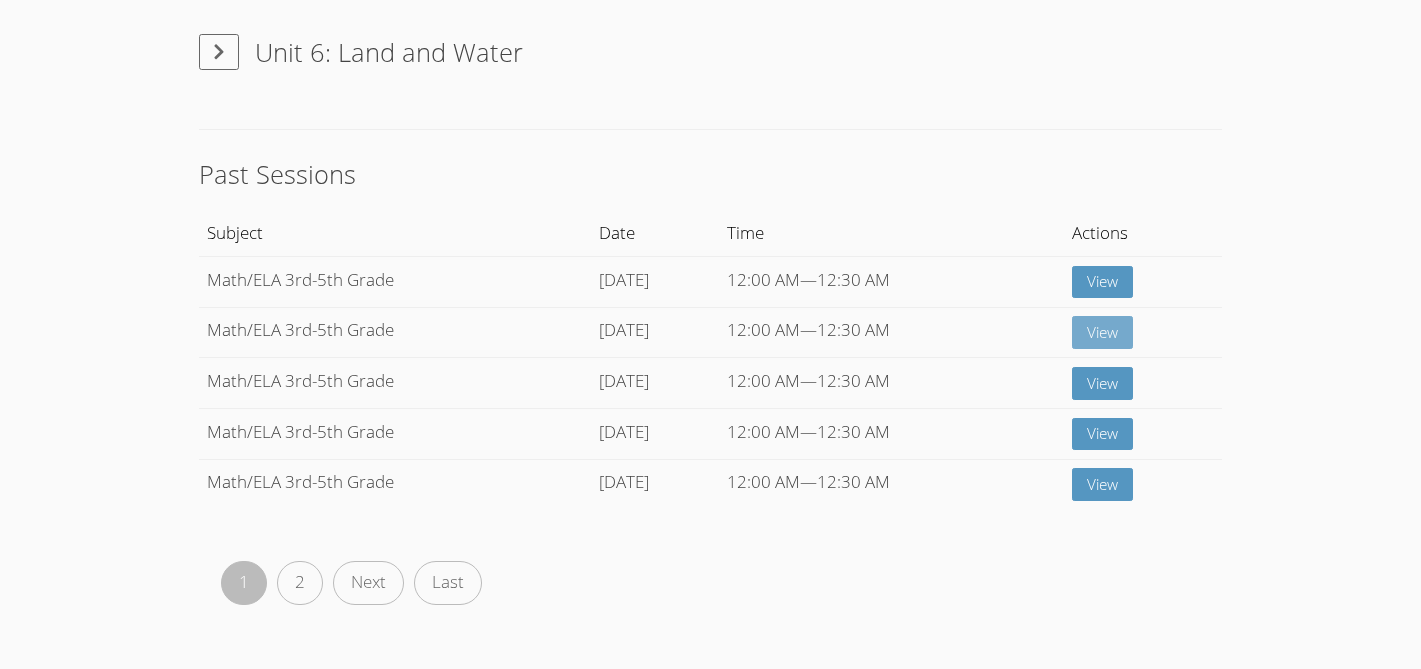 click on "View" at bounding box center [1102, 332] 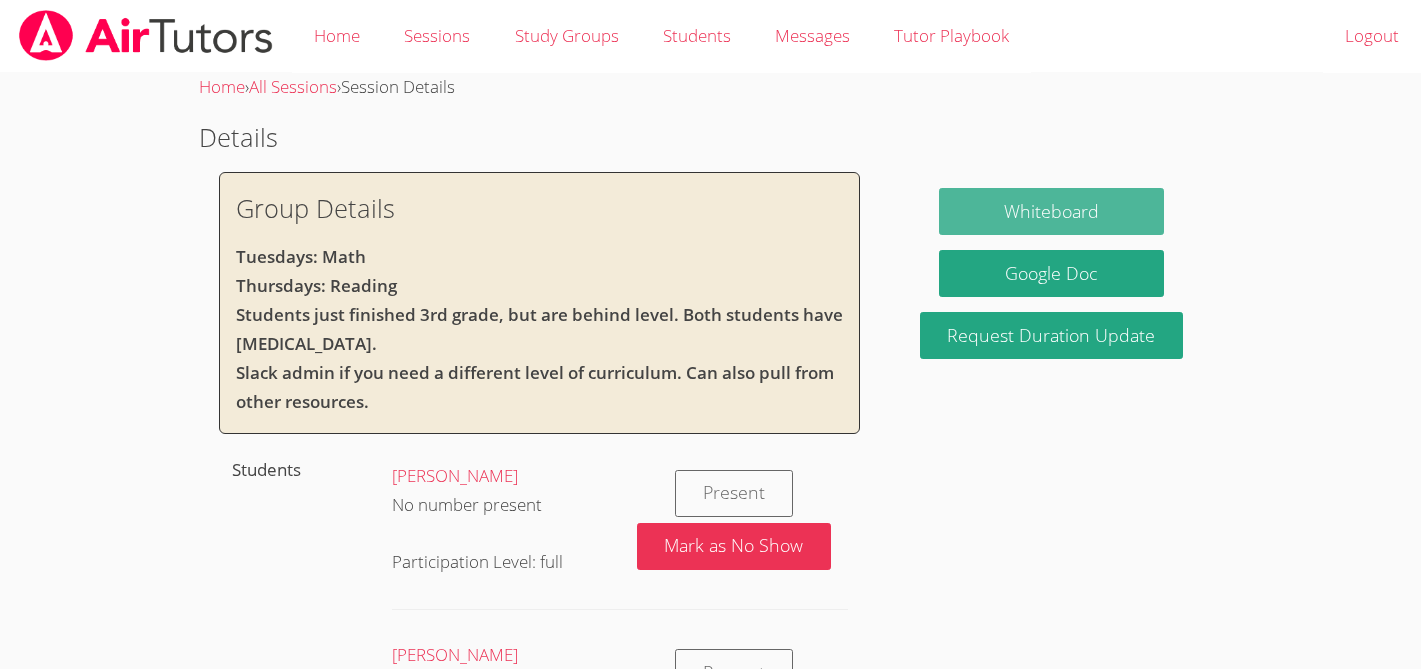 click on "Whiteboard" at bounding box center [1051, 211] 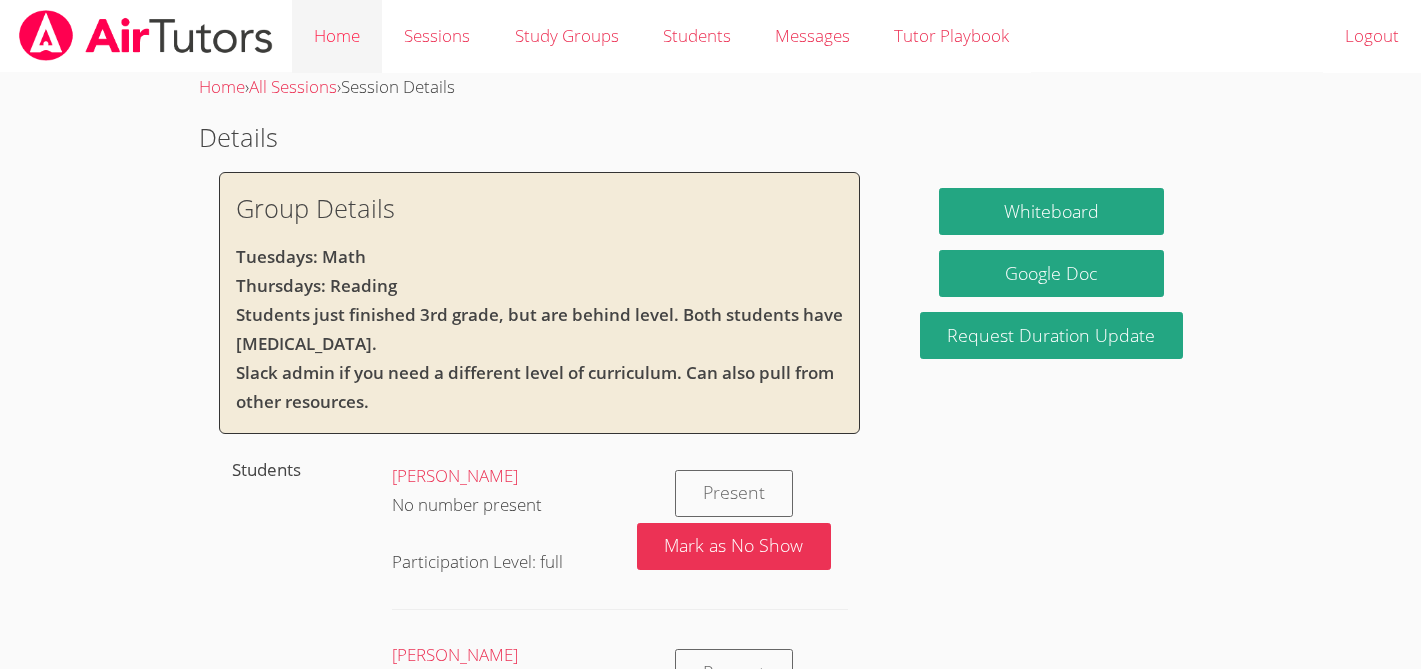 click on "Home" at bounding box center (337, 36) 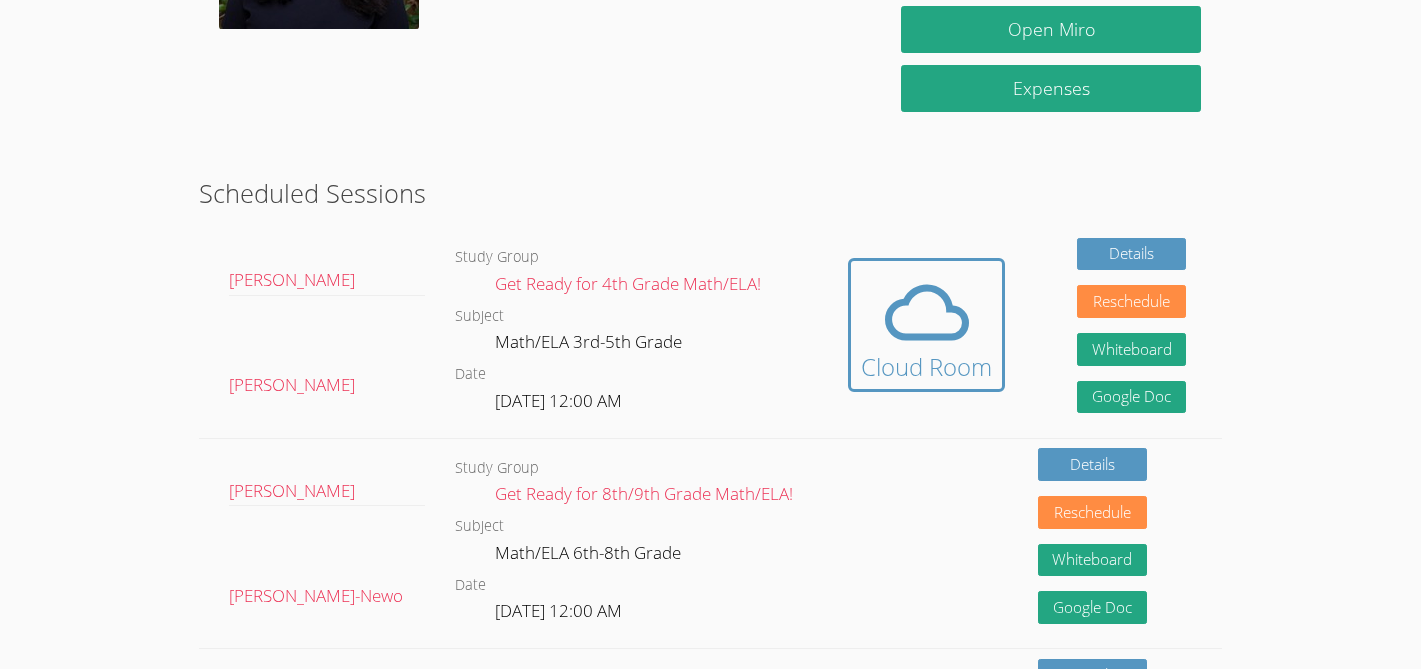 scroll, scrollTop: 340, scrollLeft: 0, axis: vertical 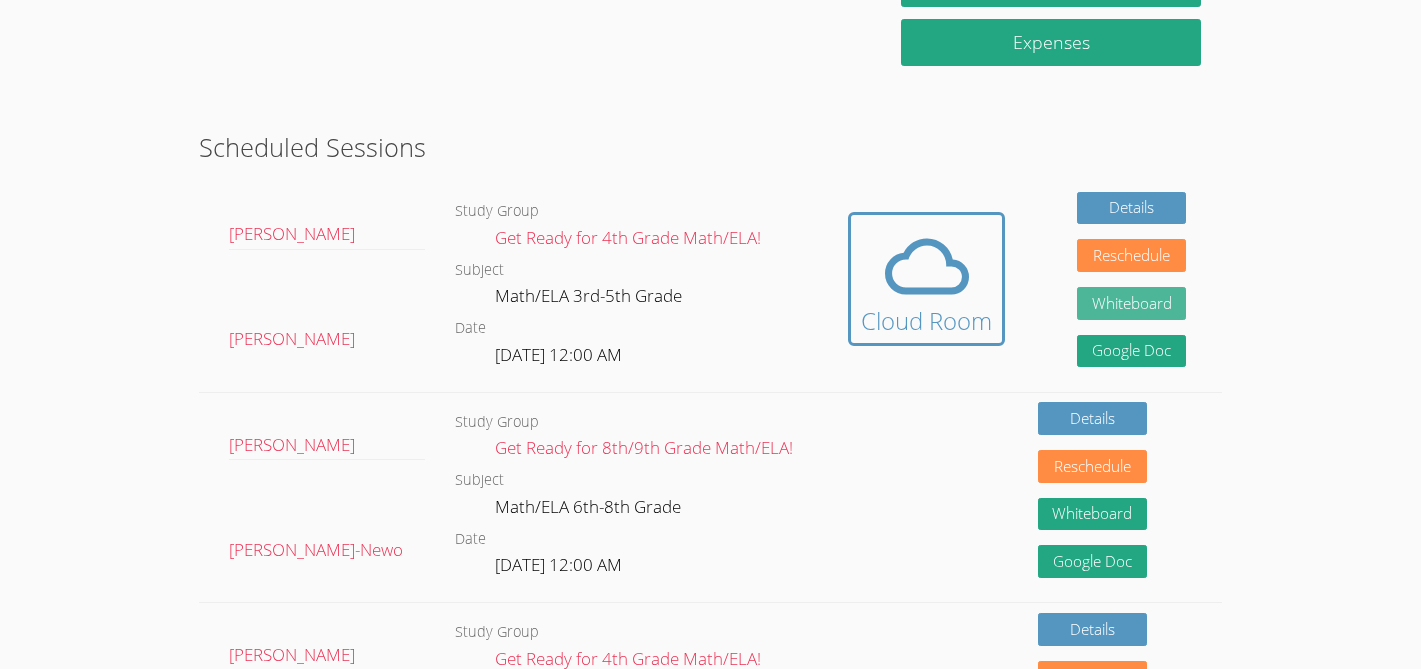 click on "Whiteboard" at bounding box center (1132, 303) 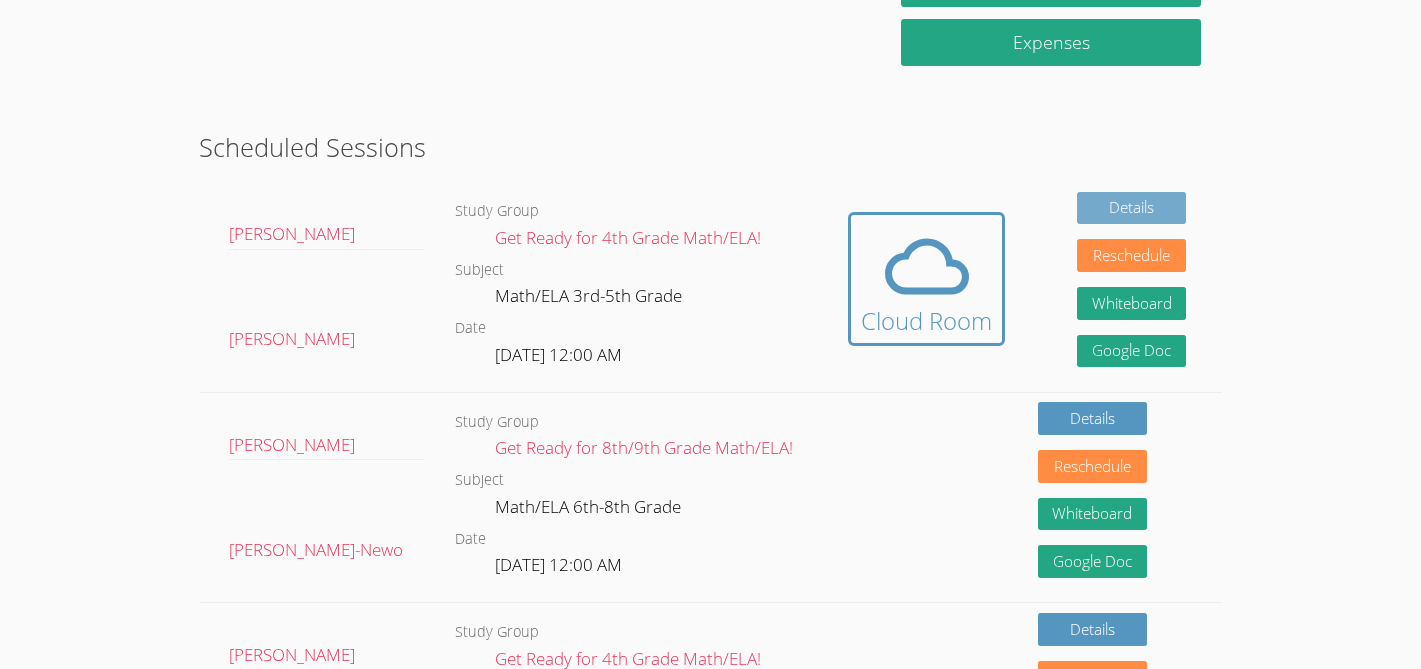 click on "Details" at bounding box center (1132, 208) 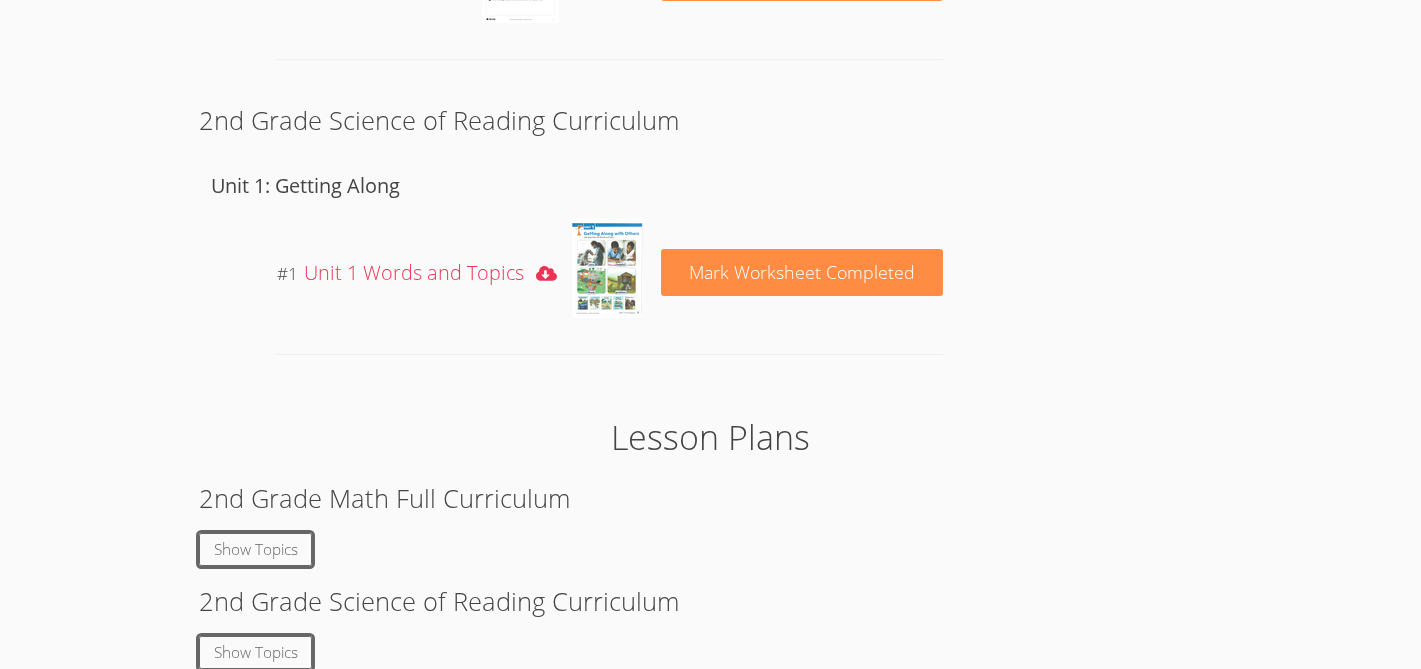 scroll, scrollTop: 1474, scrollLeft: 0, axis: vertical 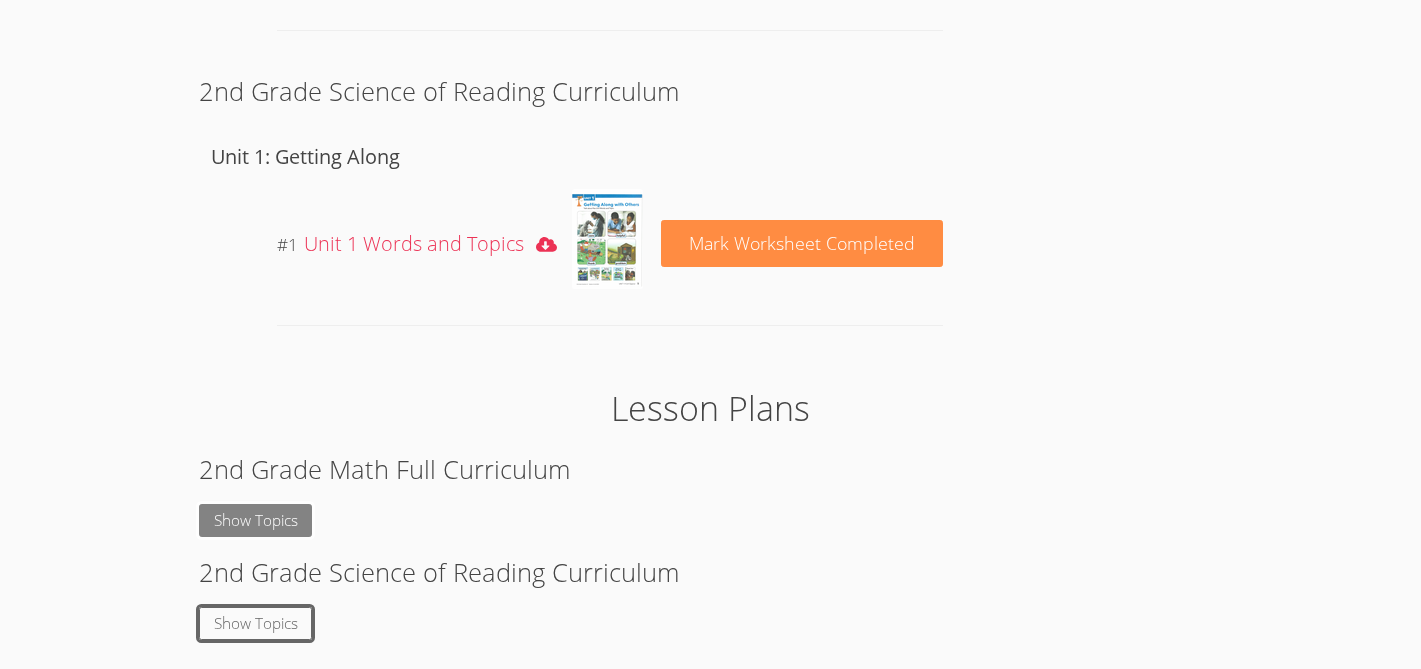 click on "Show Topics" at bounding box center (256, 520) 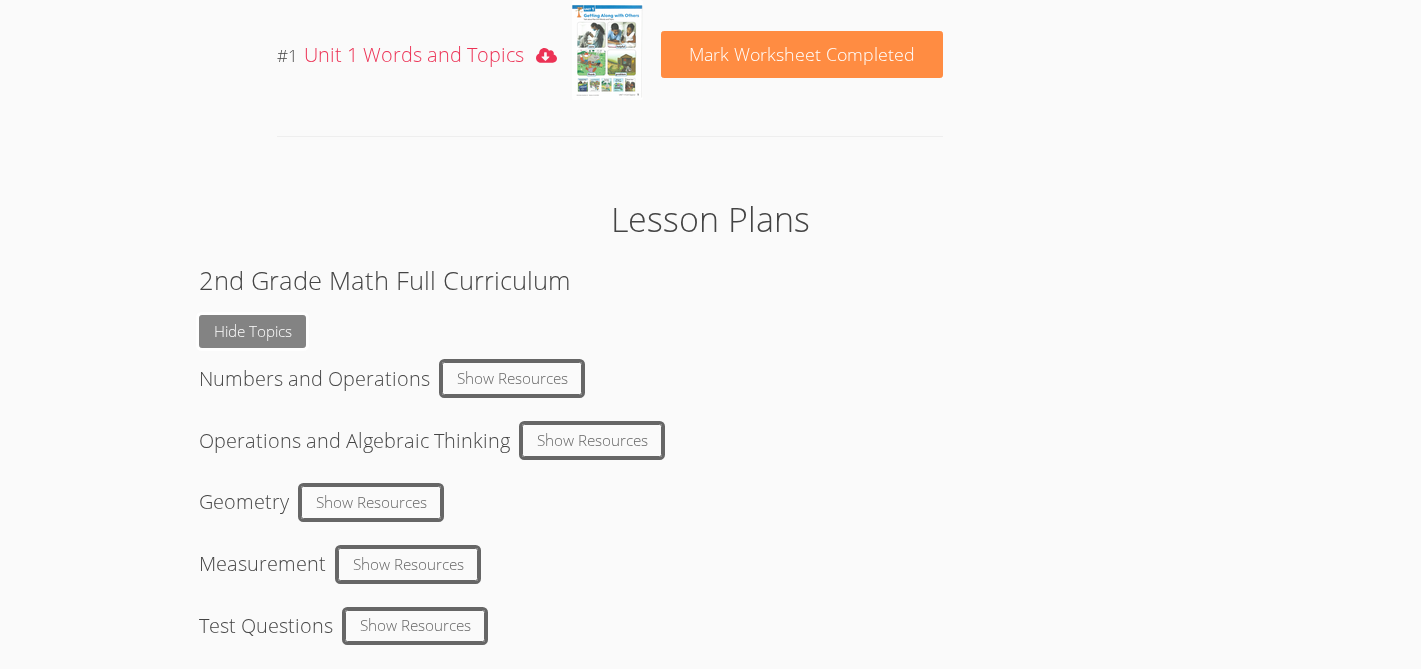 scroll, scrollTop: 1783, scrollLeft: 0, axis: vertical 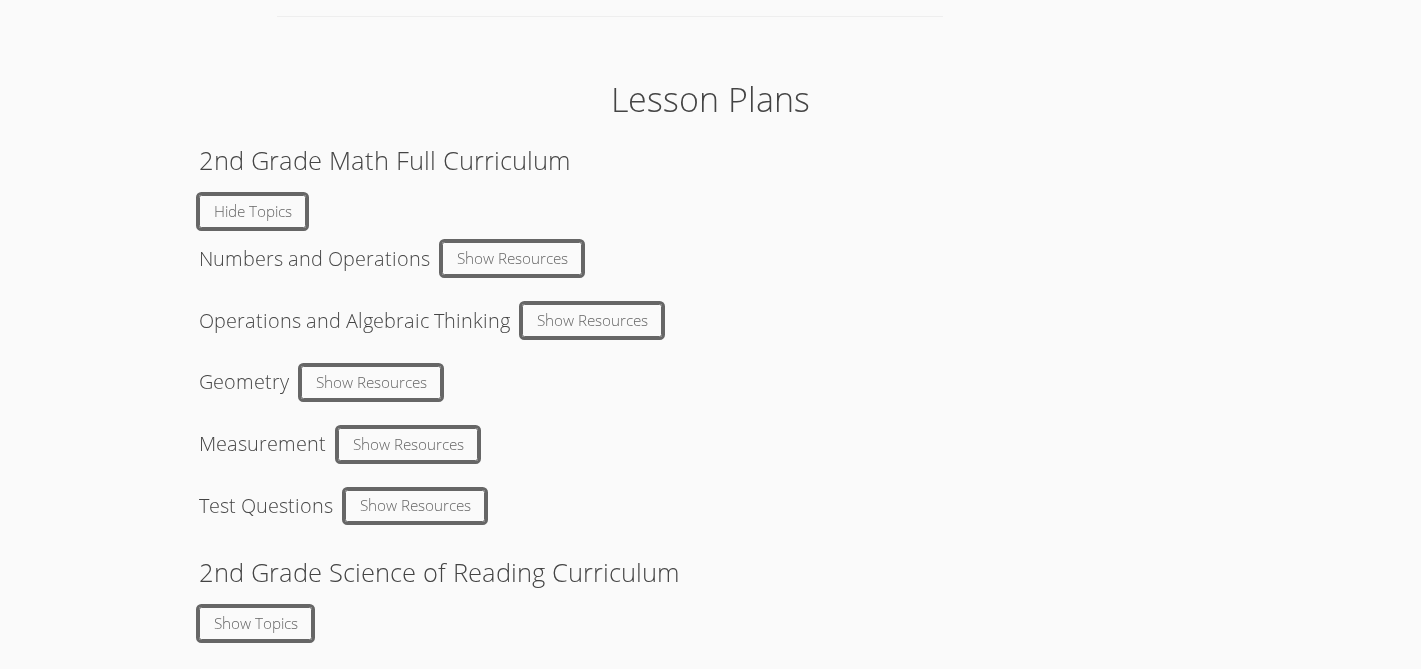 click on "Numbers and Operations Show Resources" at bounding box center (710, 259) 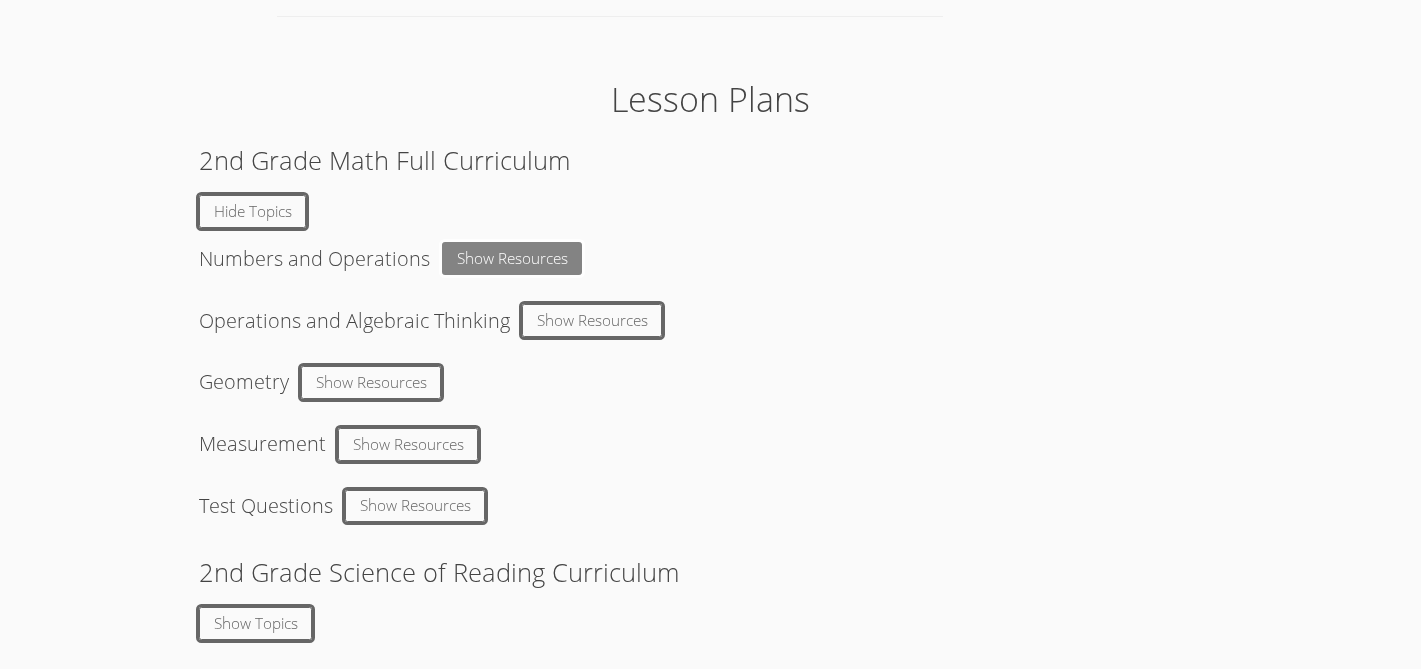 click on "Show Resources" at bounding box center [512, 258] 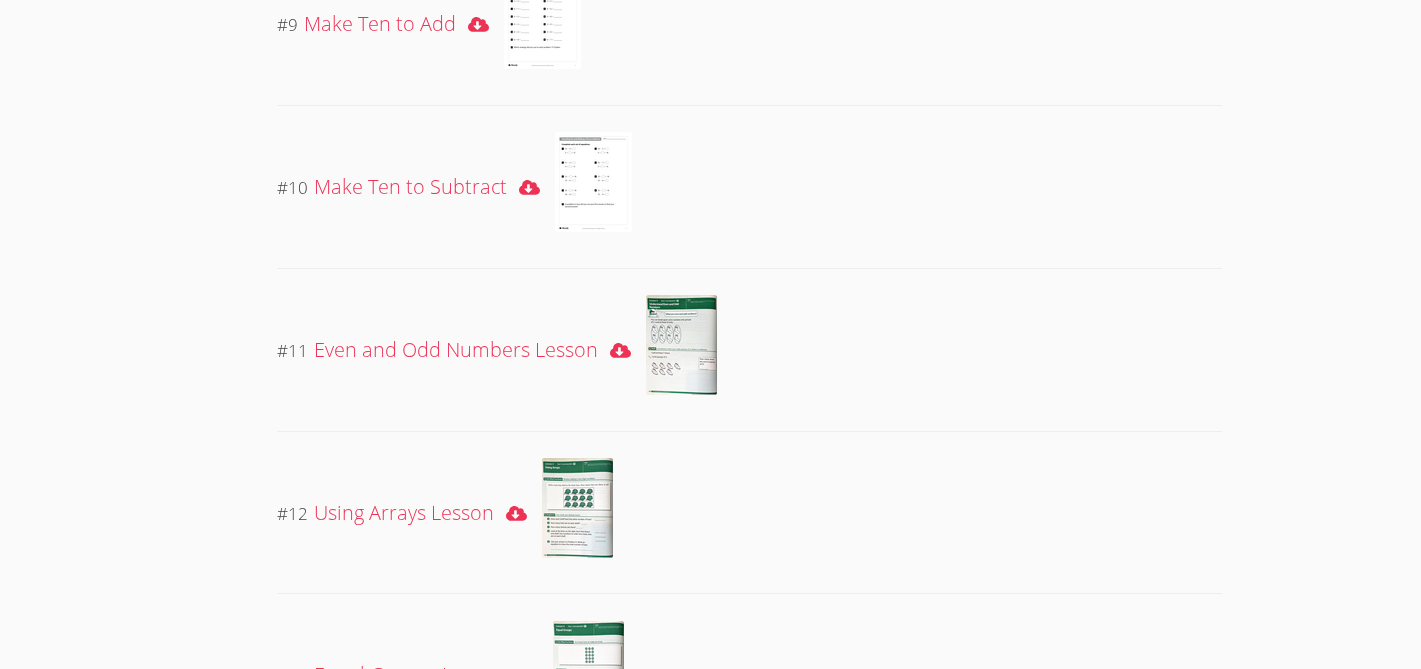 scroll, scrollTop: 3473, scrollLeft: 0, axis: vertical 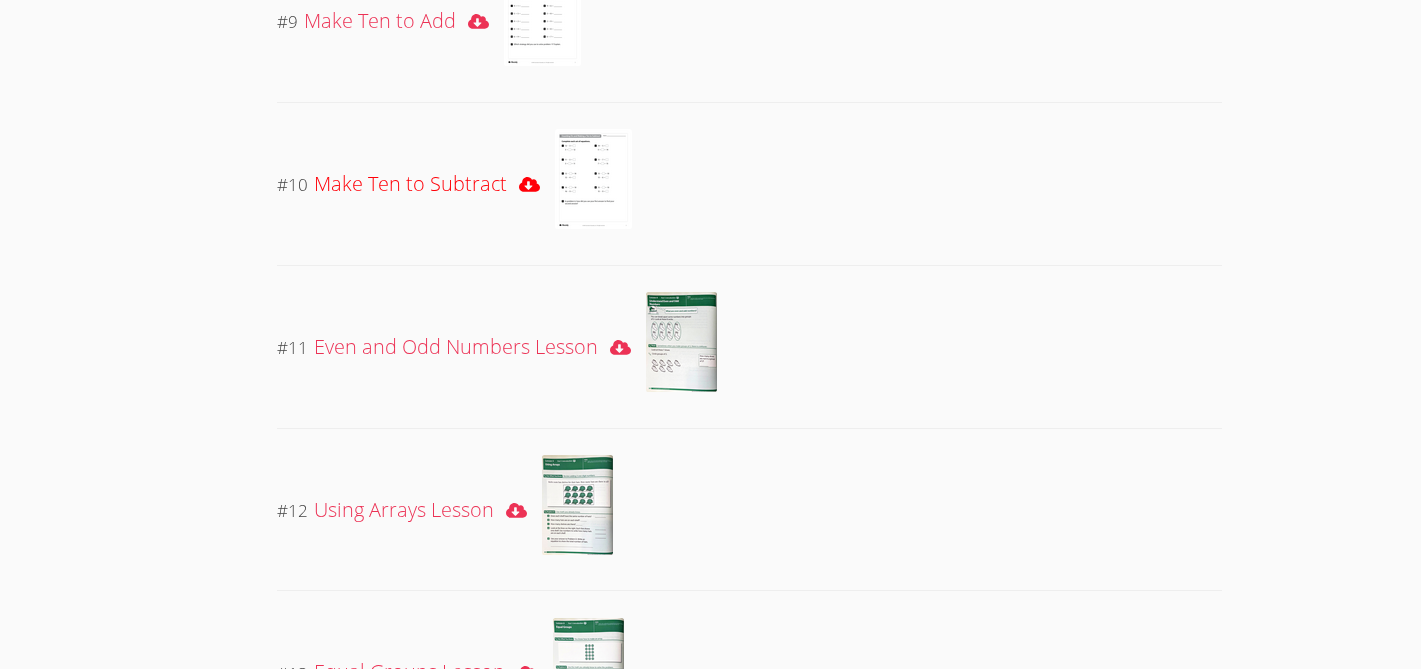 click at bounding box center (593, 179) 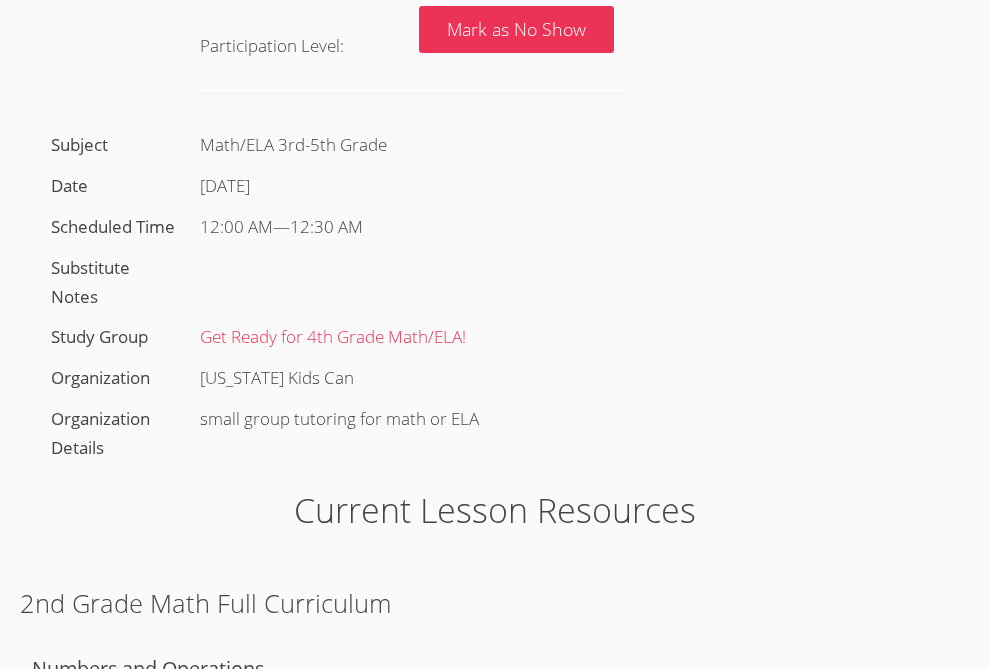 scroll, scrollTop: 0, scrollLeft: 0, axis: both 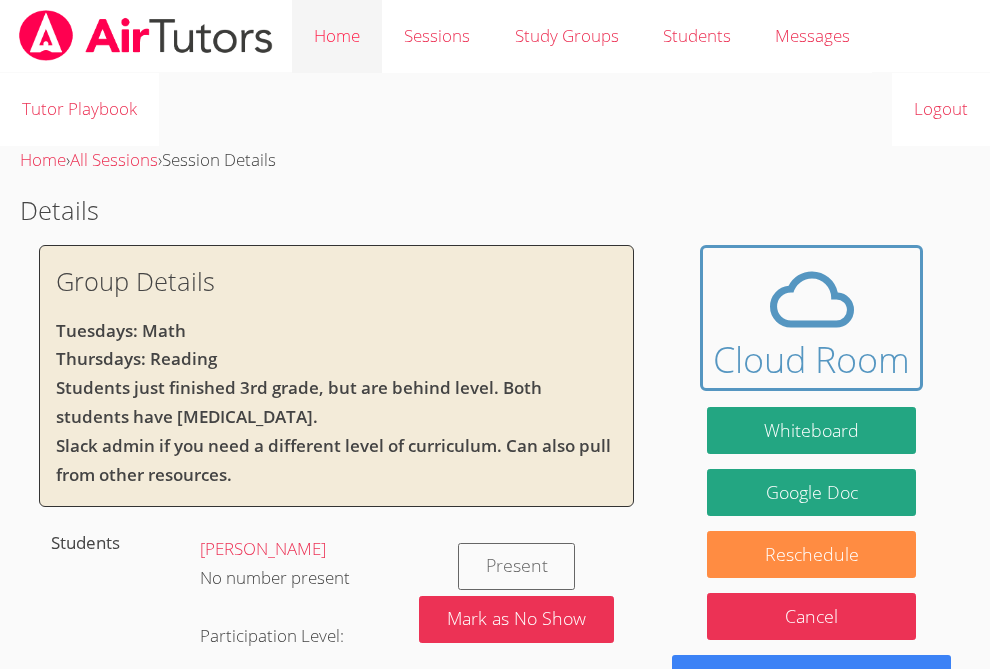 click on "Home" at bounding box center [337, 36] 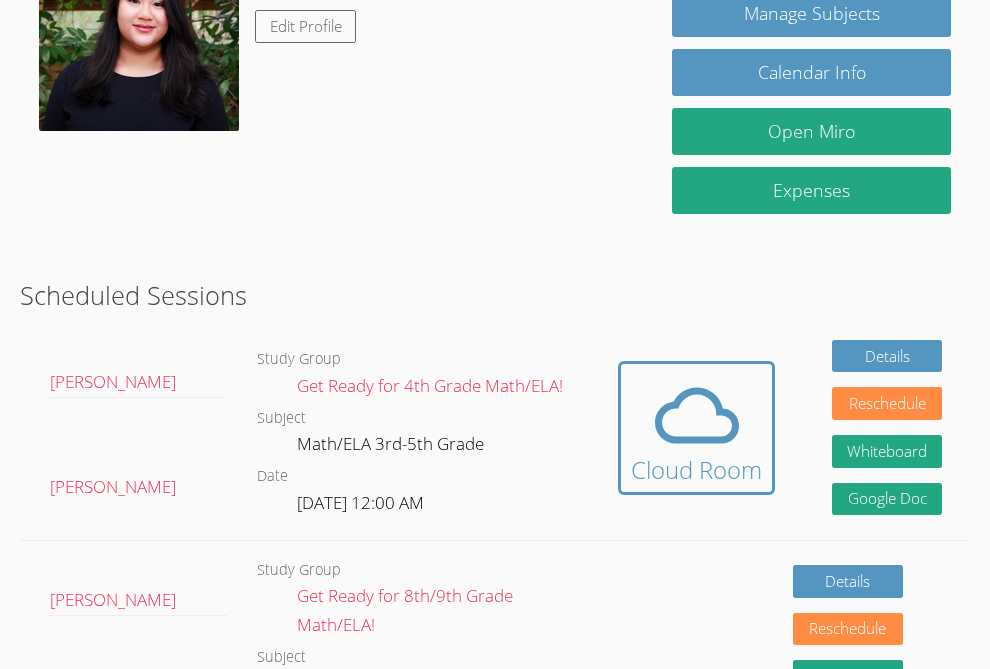 scroll, scrollTop: 549, scrollLeft: 0, axis: vertical 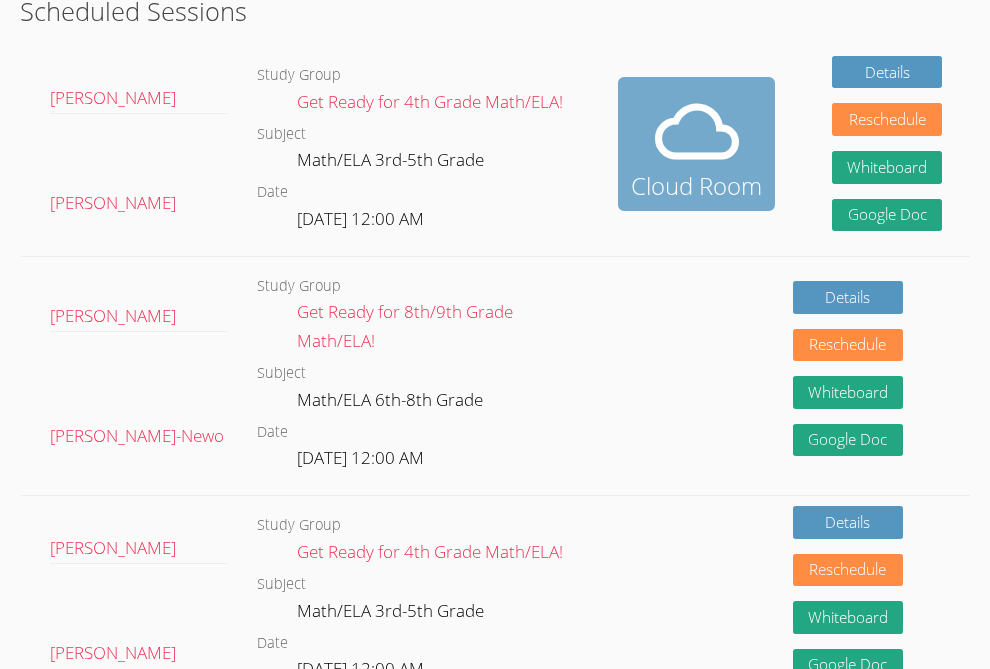 click on "Cloud Room" at bounding box center (696, 186) 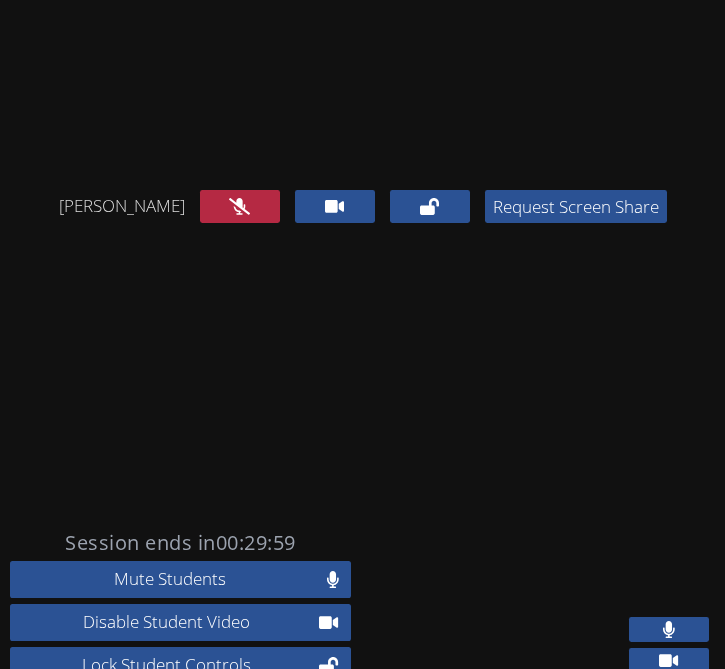 scroll, scrollTop: 67, scrollLeft: 0, axis: vertical 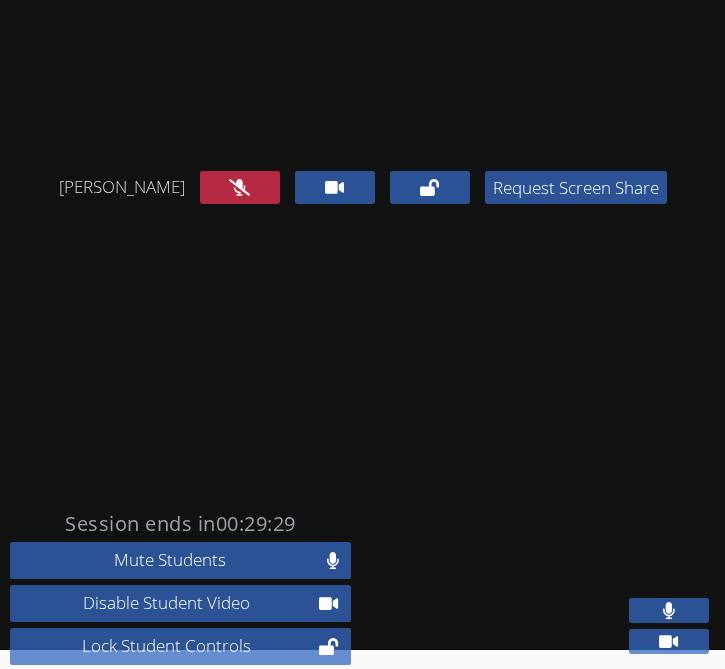 click at bounding box center [240, 187] 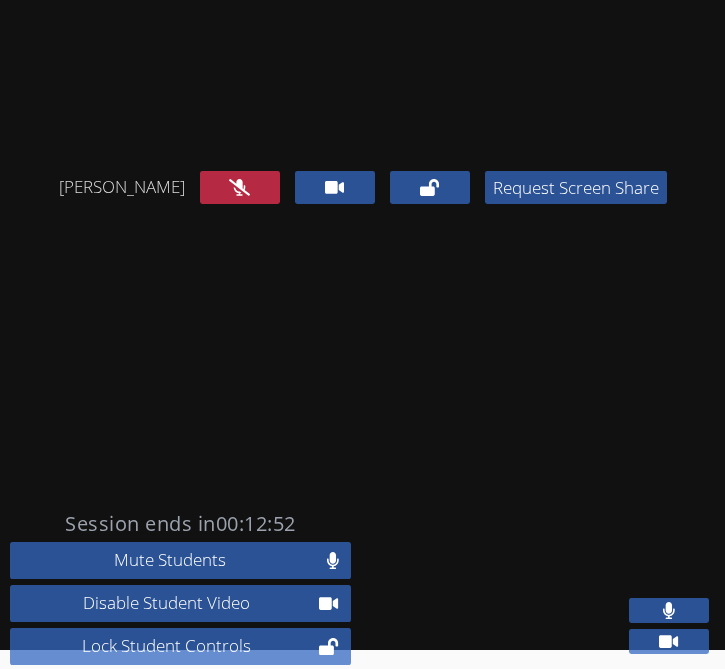 click at bounding box center (240, 187) 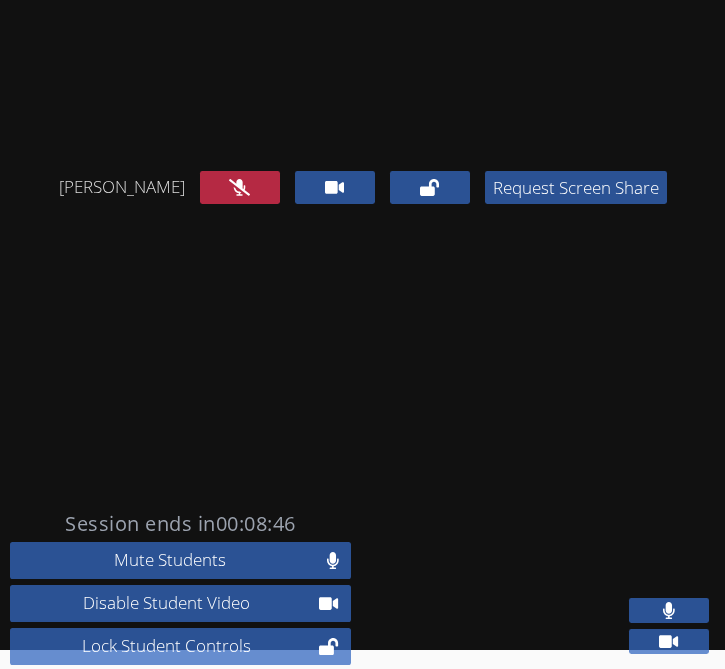 scroll, scrollTop: 0, scrollLeft: 0, axis: both 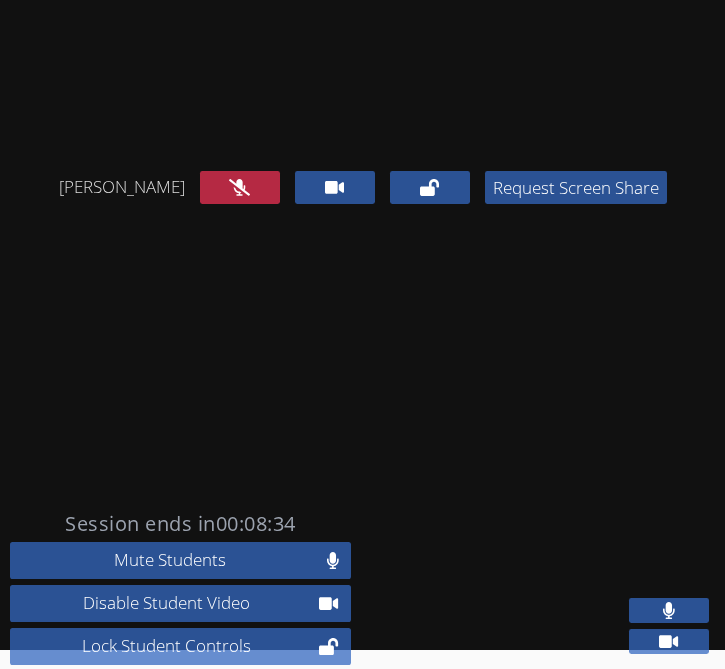 click on "Behr Nariyoshi Request Screen Share" at bounding box center [362, 250] 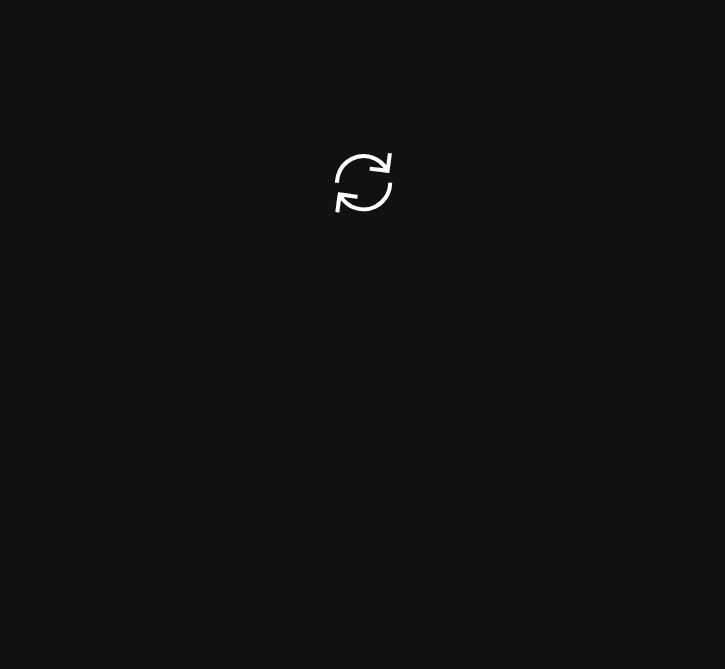 scroll, scrollTop: 0, scrollLeft: 0, axis: both 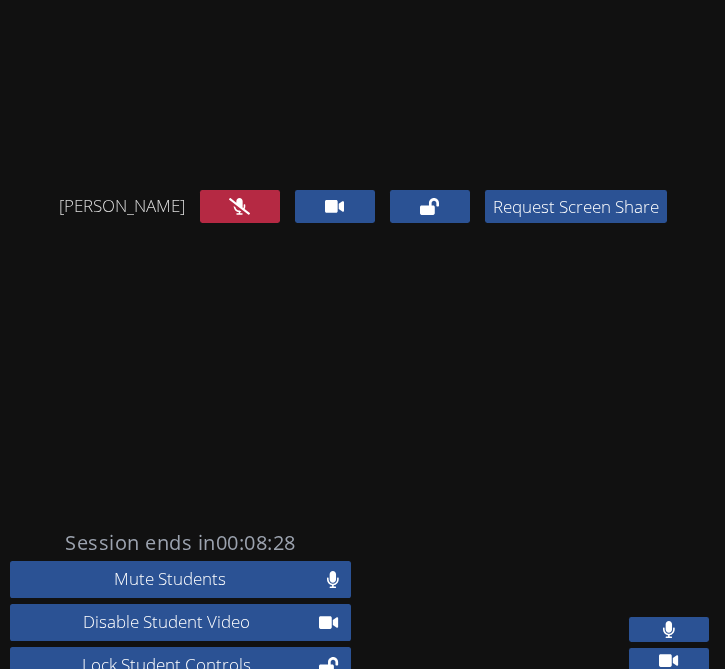 click 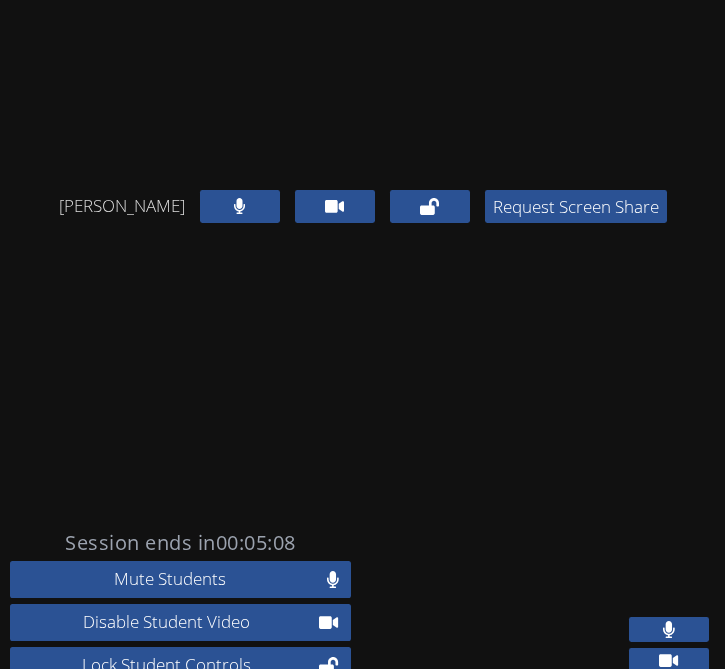 scroll, scrollTop: 67, scrollLeft: 0, axis: vertical 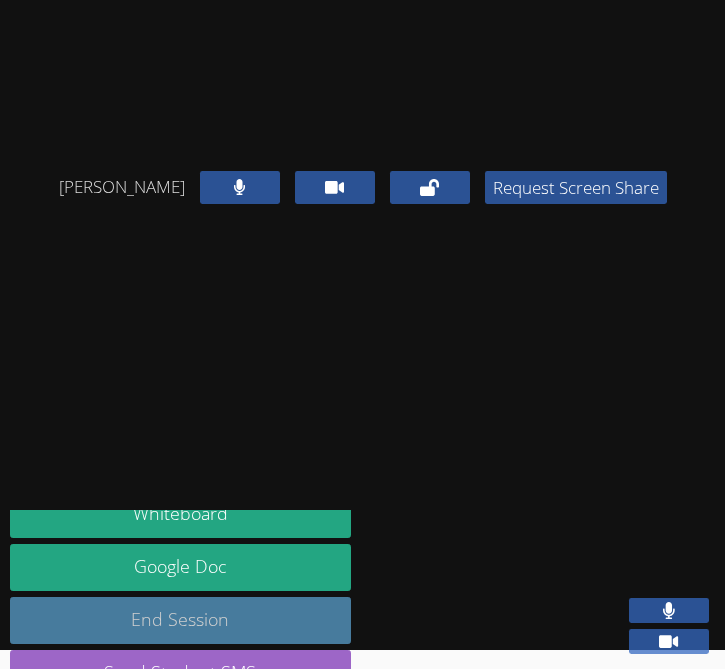 click on "End Session" at bounding box center (180, 620) 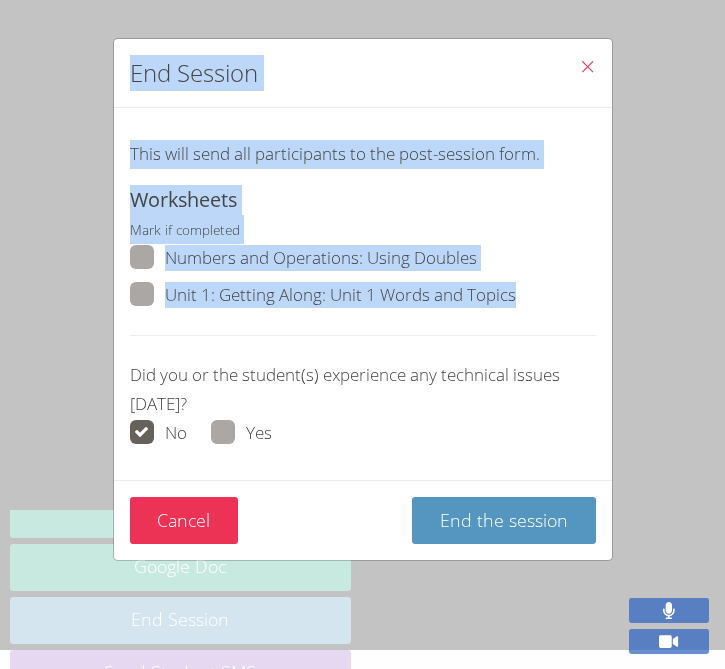 drag, startPoint x: 720, startPoint y: 355, endPoint x: 769, endPoint y: 349, distance: 49.365982 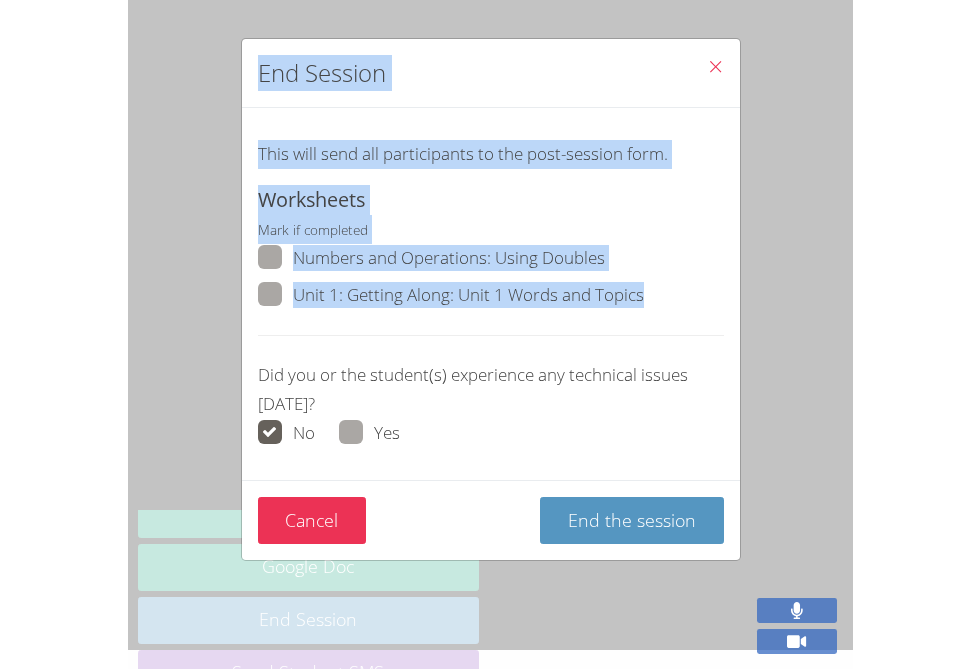 scroll, scrollTop: 0, scrollLeft: 0, axis: both 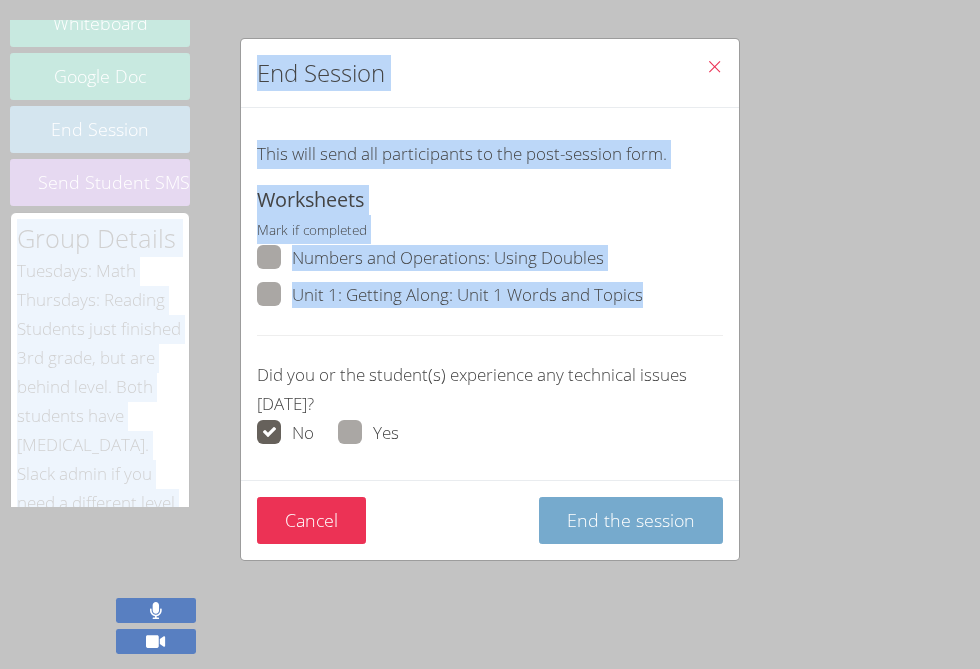 click on "End the session" at bounding box center [631, 520] 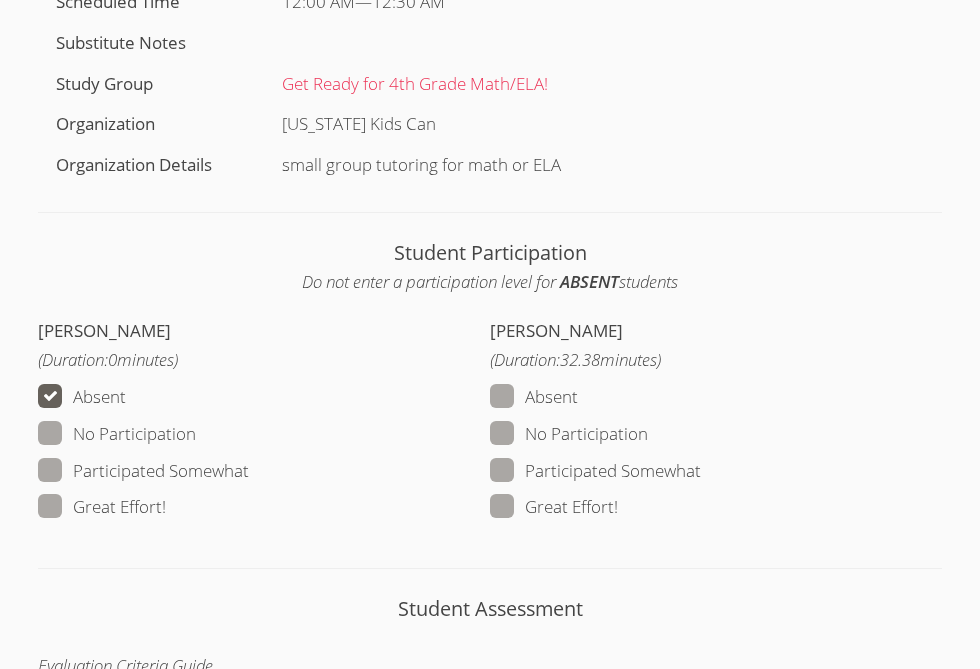 scroll, scrollTop: 970, scrollLeft: 0, axis: vertical 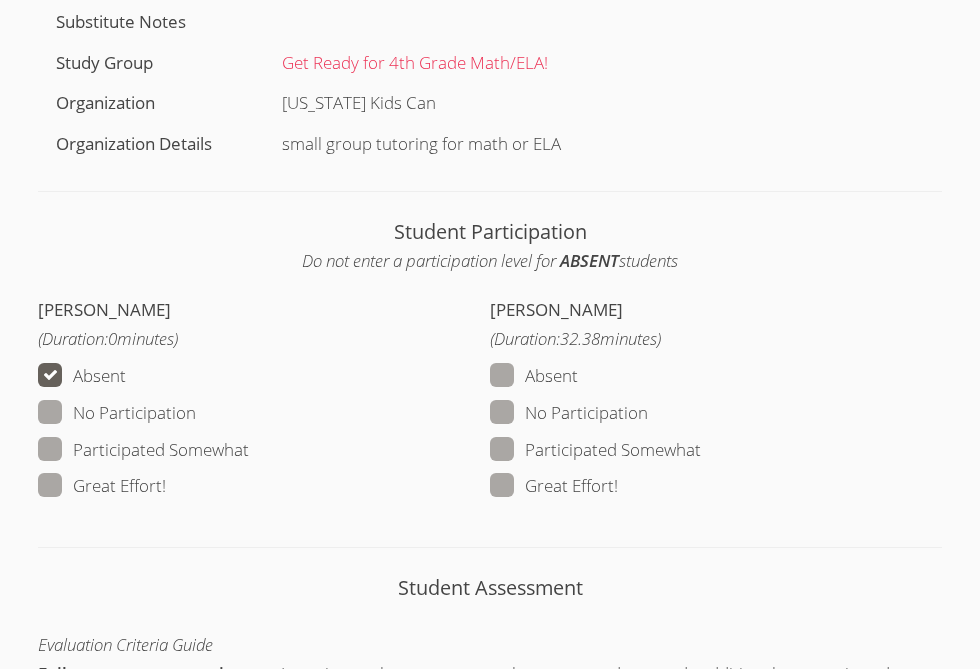 click on "Great Effort!" at bounding box center (554, 486) 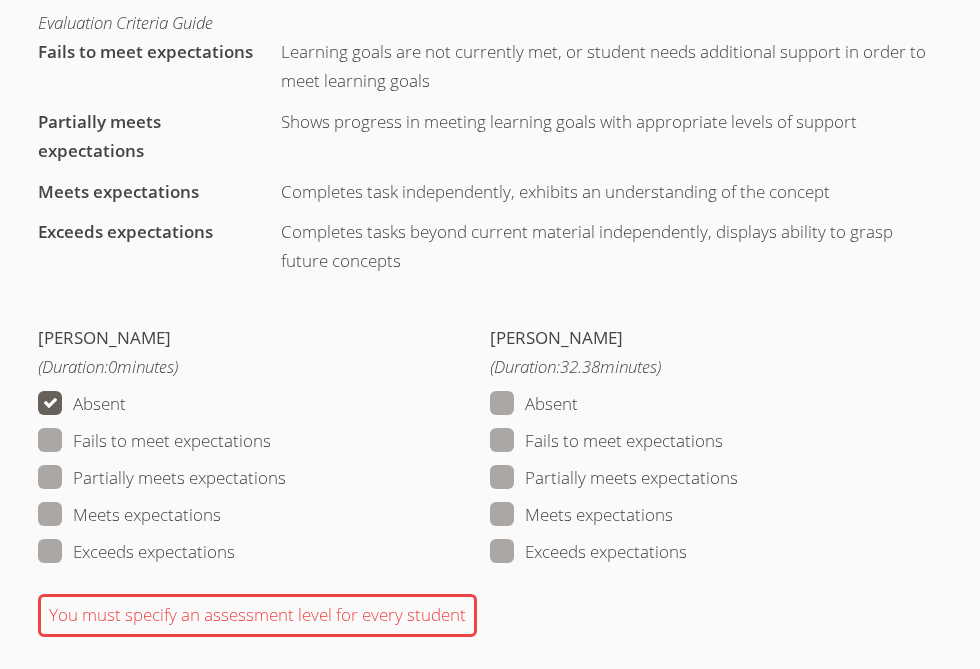 click on "Meets expectations" at bounding box center [581, 515] 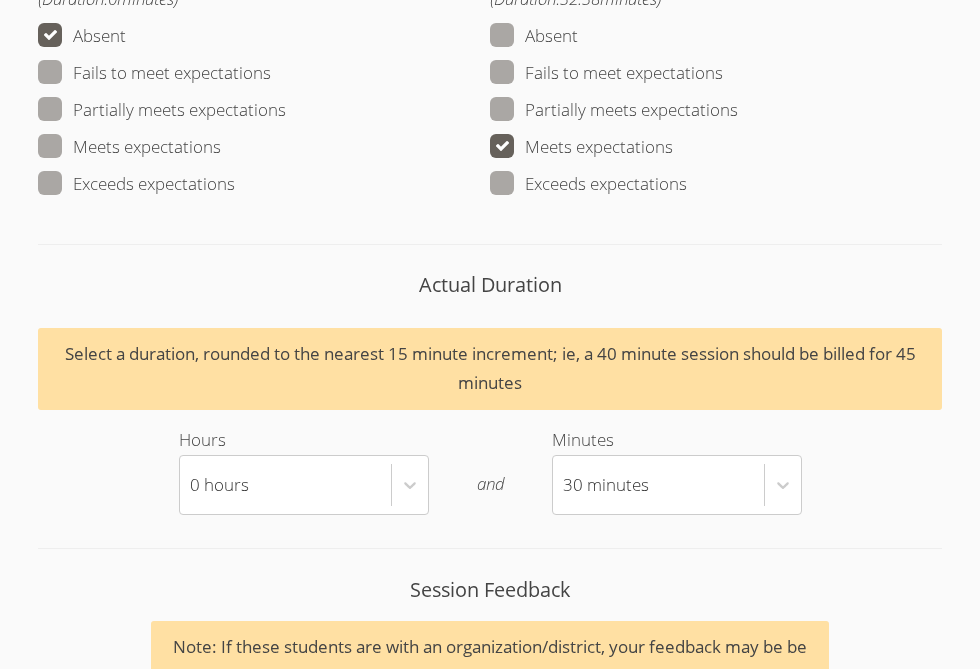scroll, scrollTop: 2452, scrollLeft: 0, axis: vertical 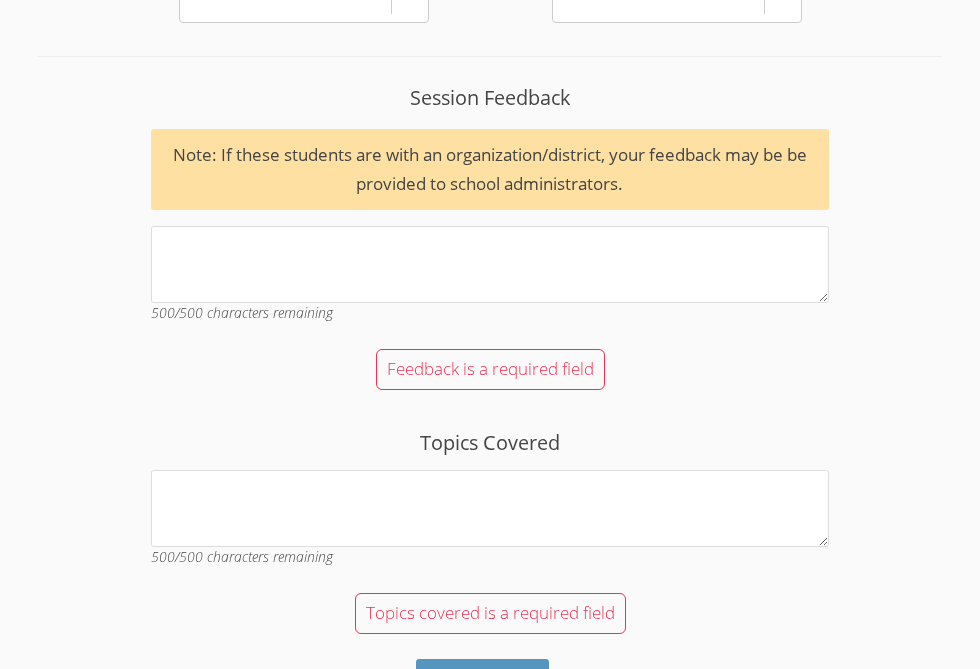 click on "500 /500 characters remaining" at bounding box center (405, 313) 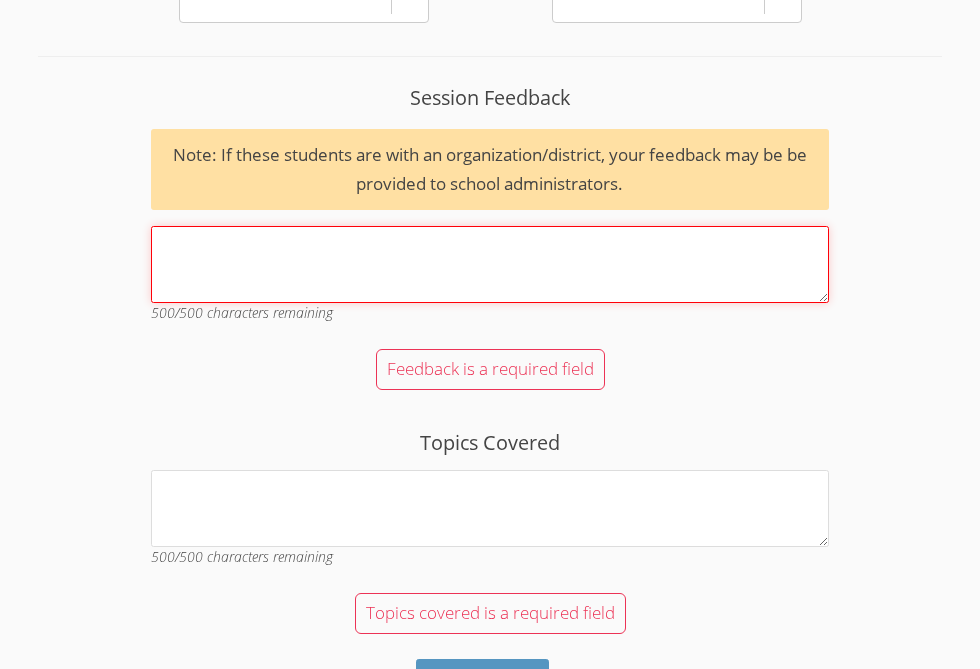 click on "Session Feedback Note: If these students are with an organization/district, your feedback may be be provided to school administrators. 500 /500 characters remaining" at bounding box center [489, 264] 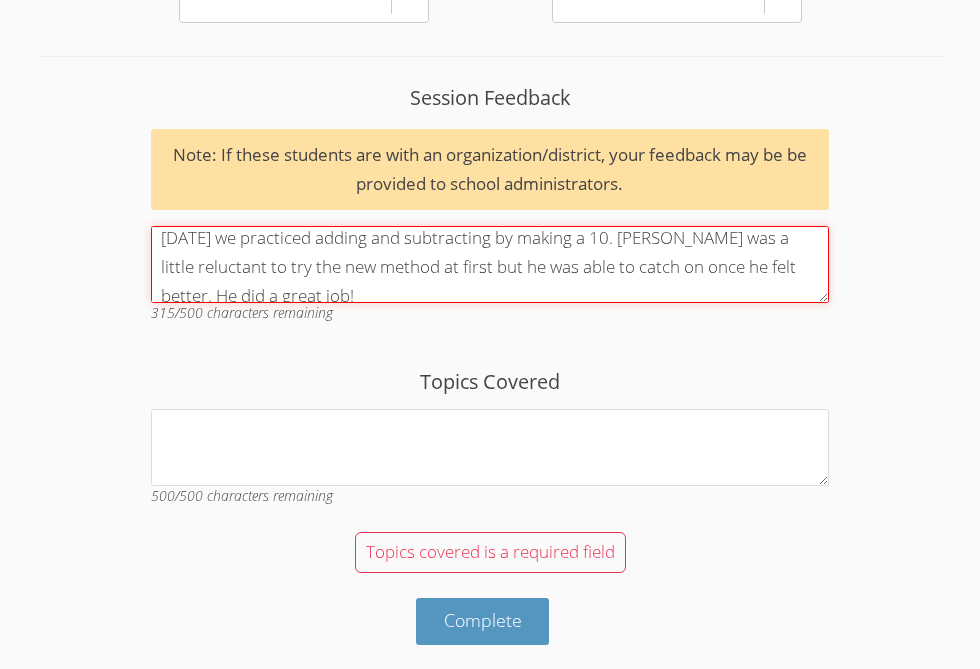 scroll, scrollTop: 0, scrollLeft: 0, axis: both 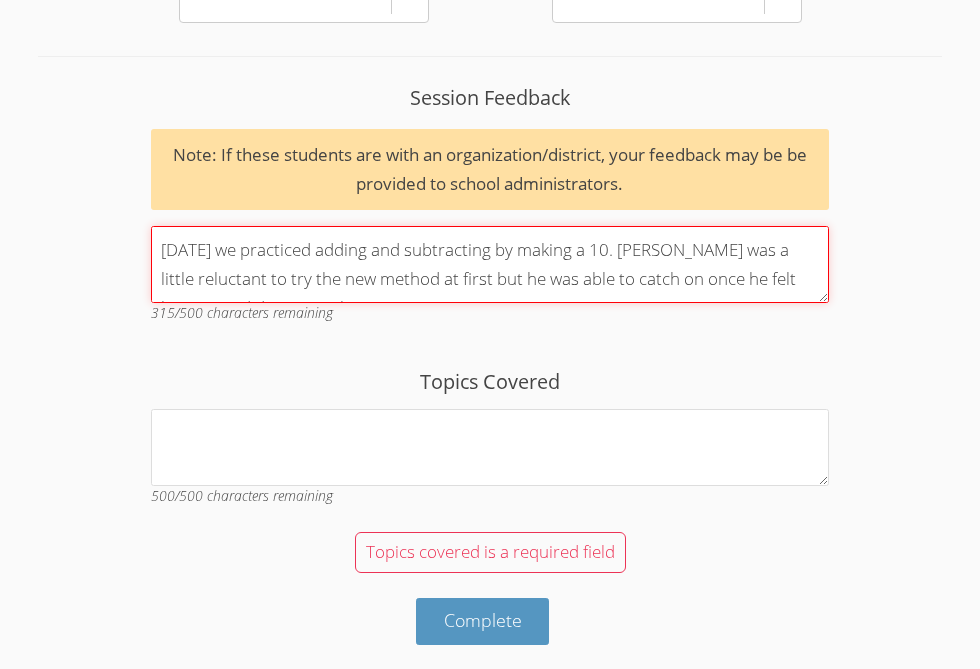 drag, startPoint x: 608, startPoint y: 252, endPoint x: 314, endPoint y: 248, distance: 294.02722 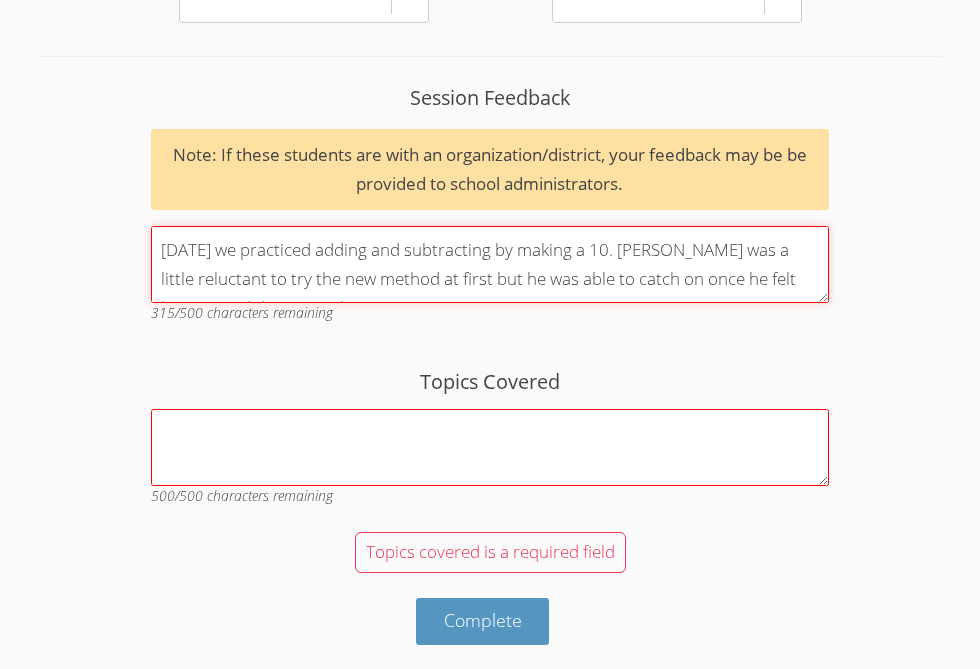 type on "Today we practiced adding and subtracting by making a 10. Behr was a little reluctant to try the new method at first but he was able to catch on once he felt better. He did a great job!" 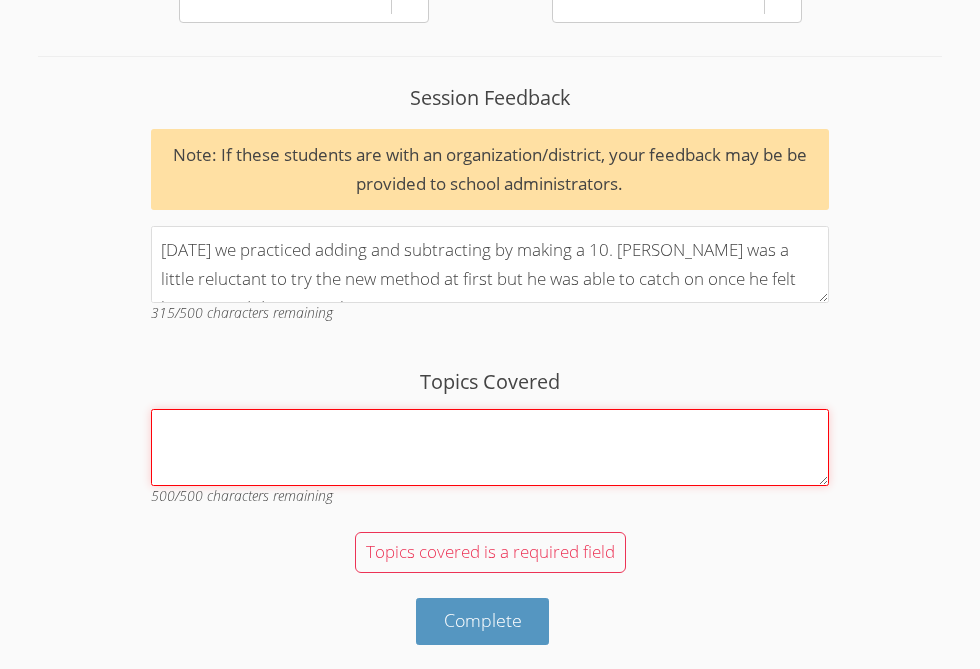 click on "Topics Covered" at bounding box center [489, 447] 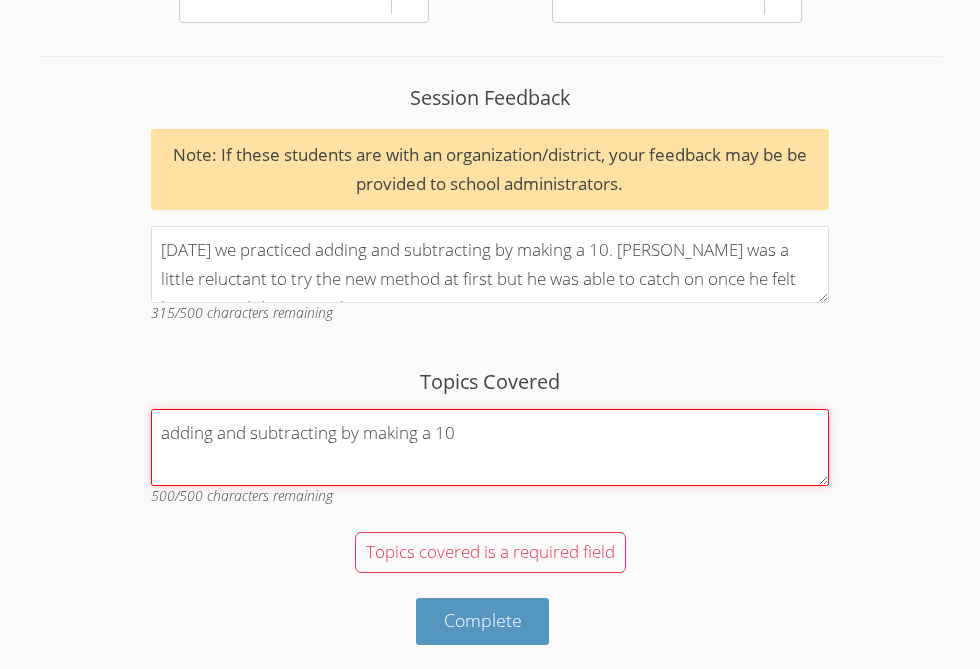 scroll, scrollTop: 2397, scrollLeft: 0, axis: vertical 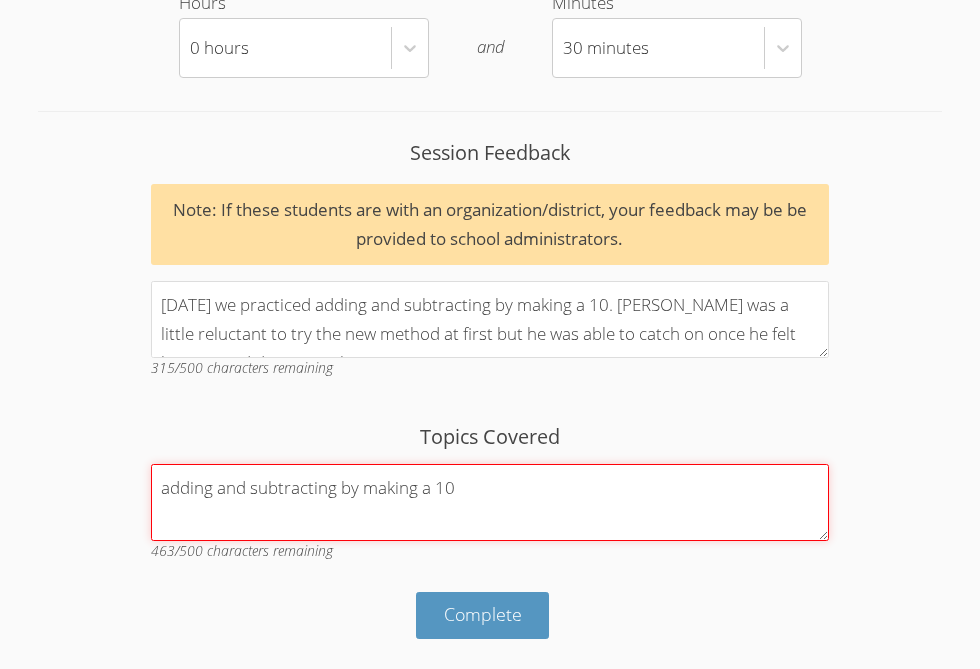 type on "adding and subtracting by making a 10" 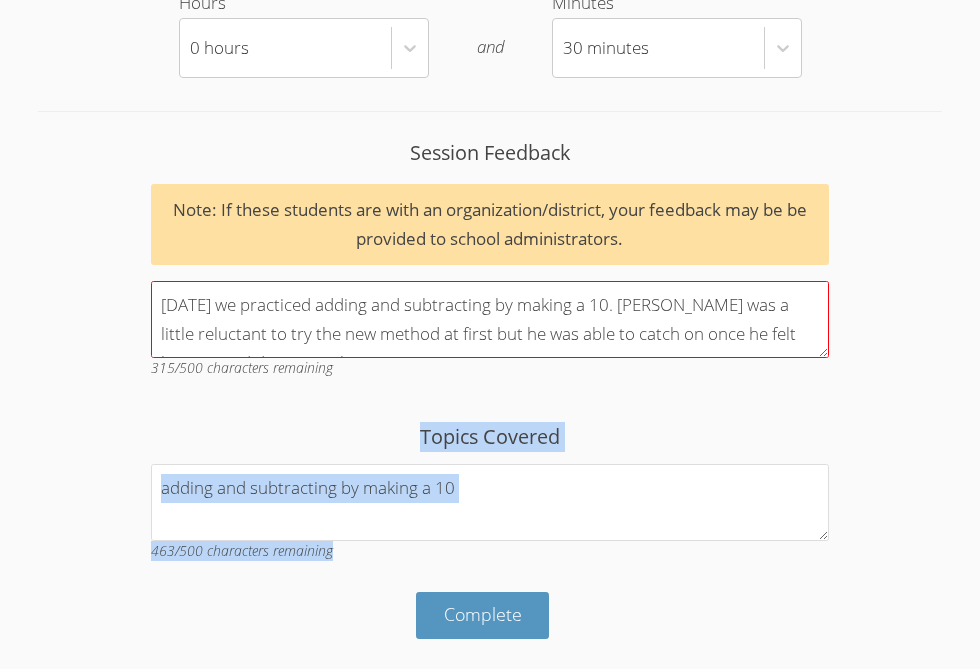 drag, startPoint x: 475, startPoint y: 641, endPoint x: 456, endPoint y: 352, distance: 289.6239 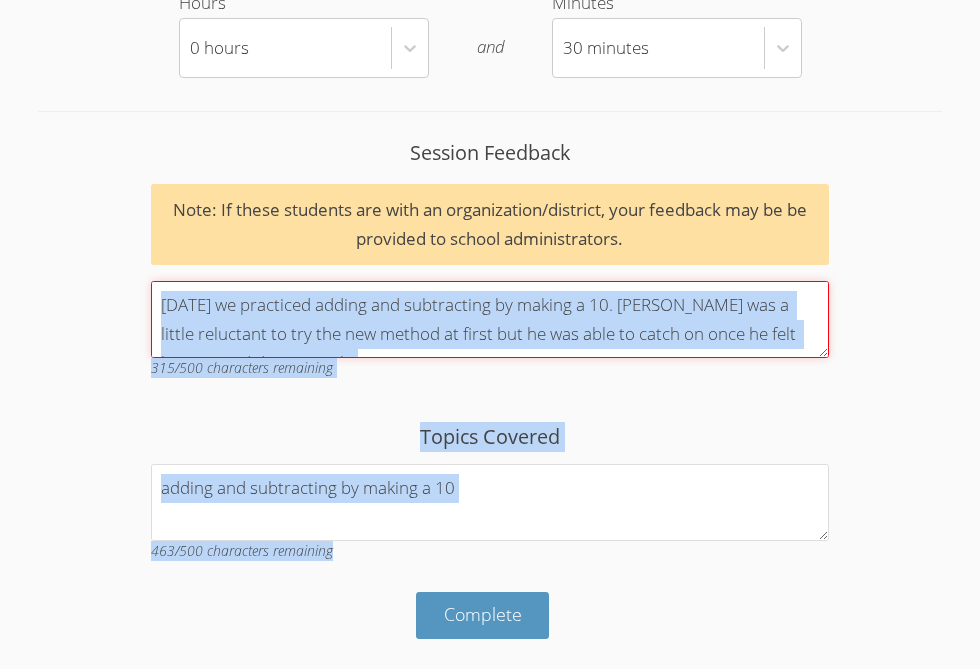click on "Today we practiced adding and subtracting by making a 10. Behr was a little reluctant to try the new method at first but he was able to catch on once he felt better. He did a great job!" at bounding box center [489, 319] 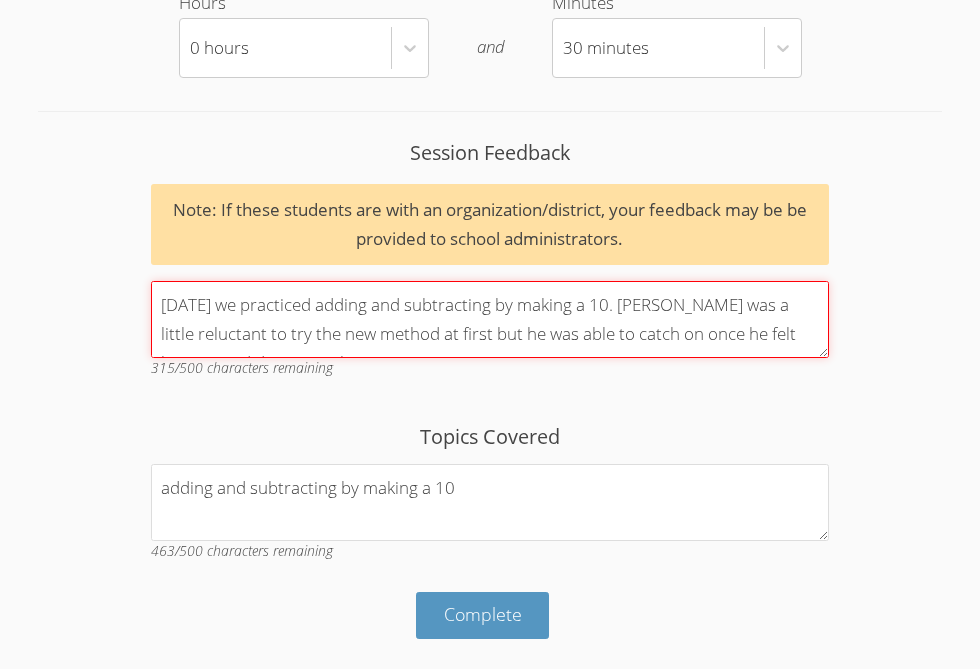 scroll, scrollTop: 28, scrollLeft: 0, axis: vertical 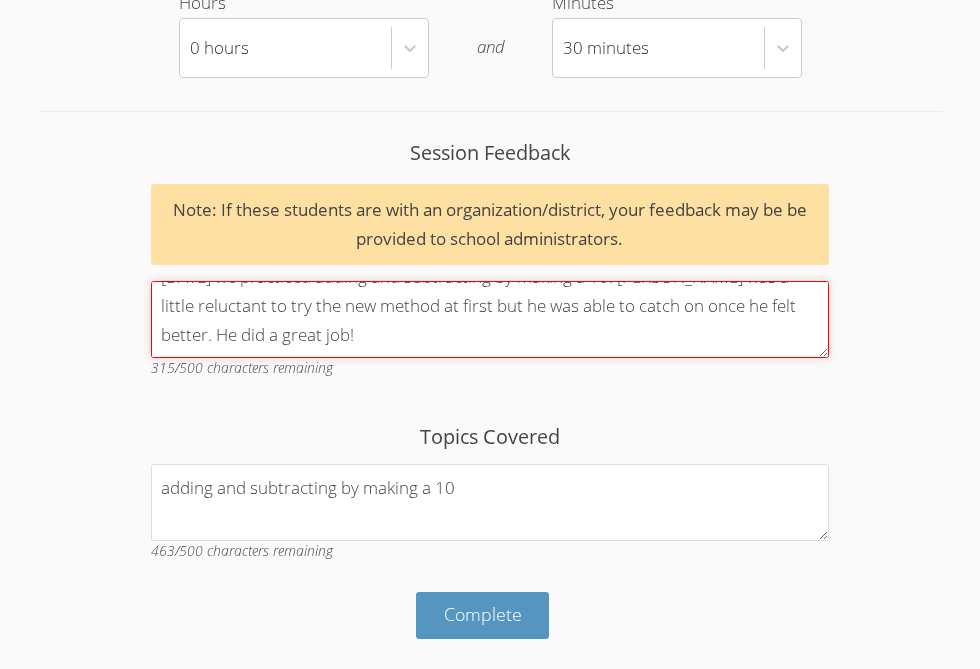 click on "Today we practiced adding and subtracting by making a 10. Behr was a little reluctant to try the new method at first but he was able to catch on once he felt better. He did a great job!" at bounding box center (489, 319) 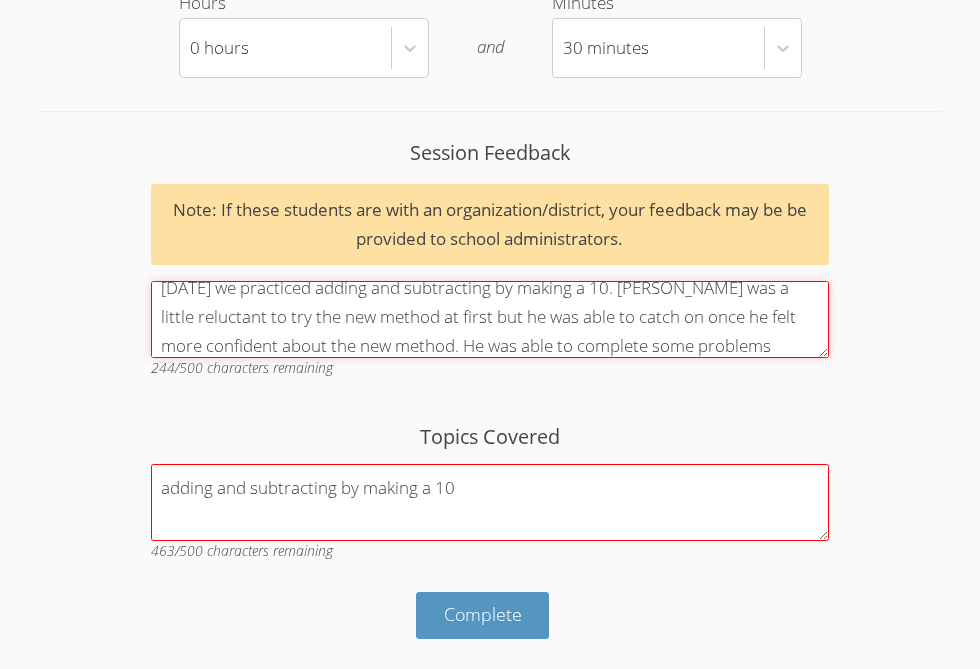 scroll, scrollTop: 46, scrollLeft: 0, axis: vertical 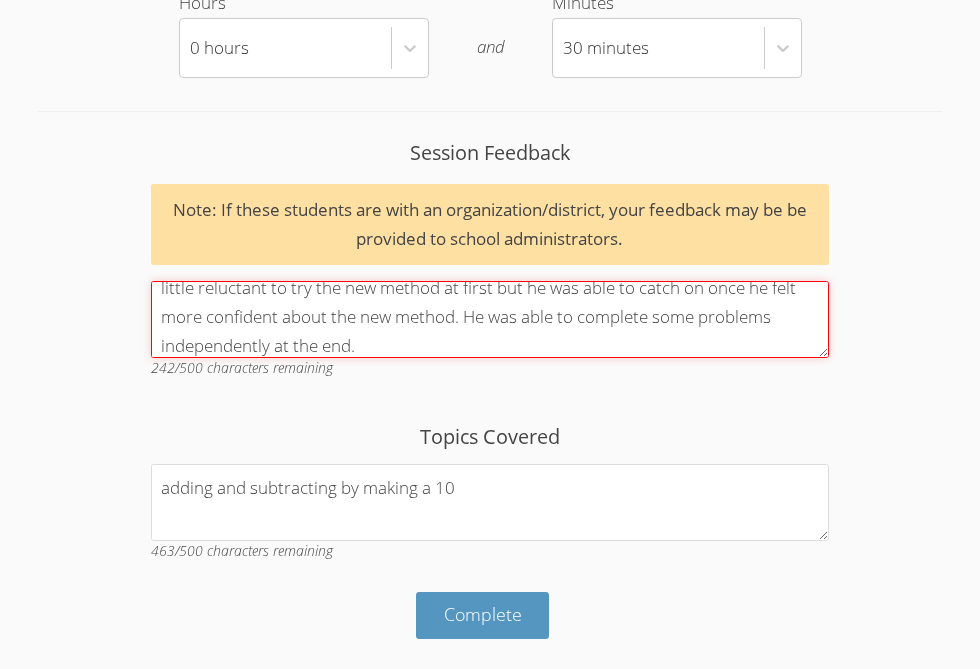 type on "Today we practiced adding and subtracting by making a 10. Behr was a little reluctant to try the new method at first but he was able to catch on once he felt more confident about the new method. He was able to complete some problems independently at the end." 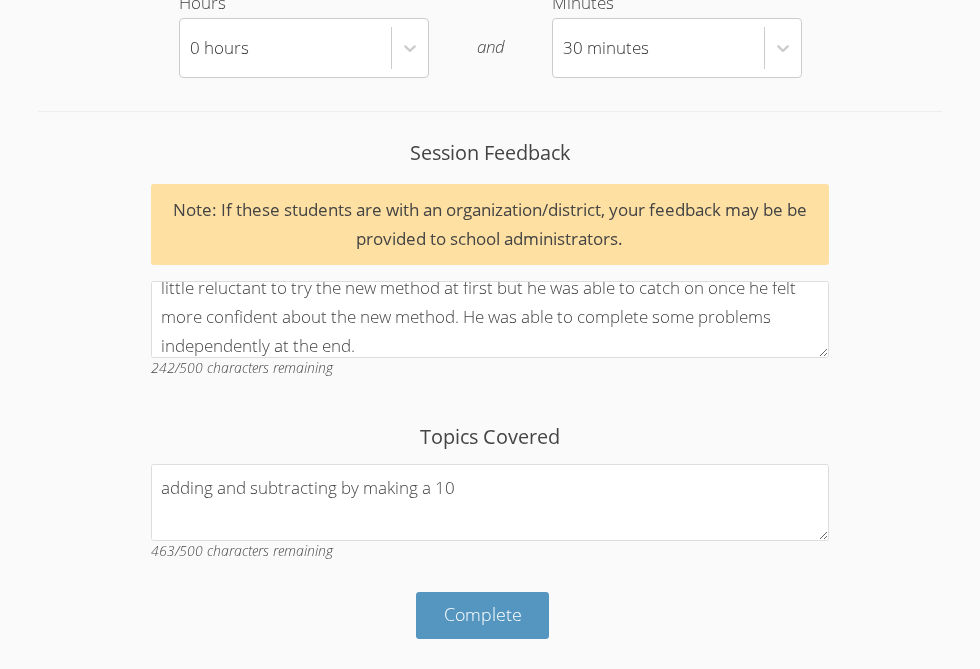 click on "Complete" at bounding box center [489, 608] 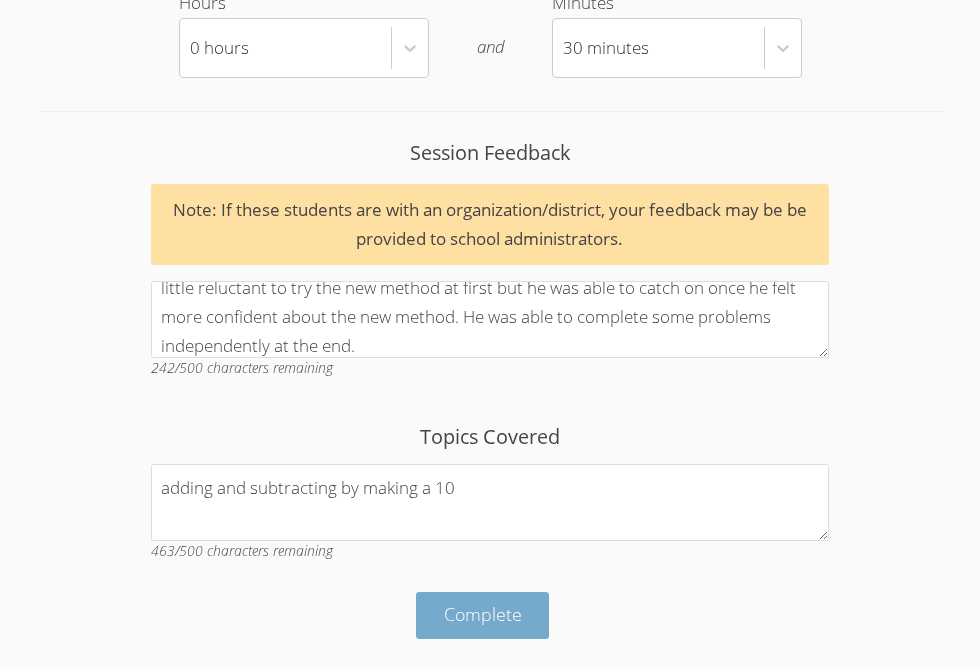 click on "Complete" at bounding box center [483, 615] 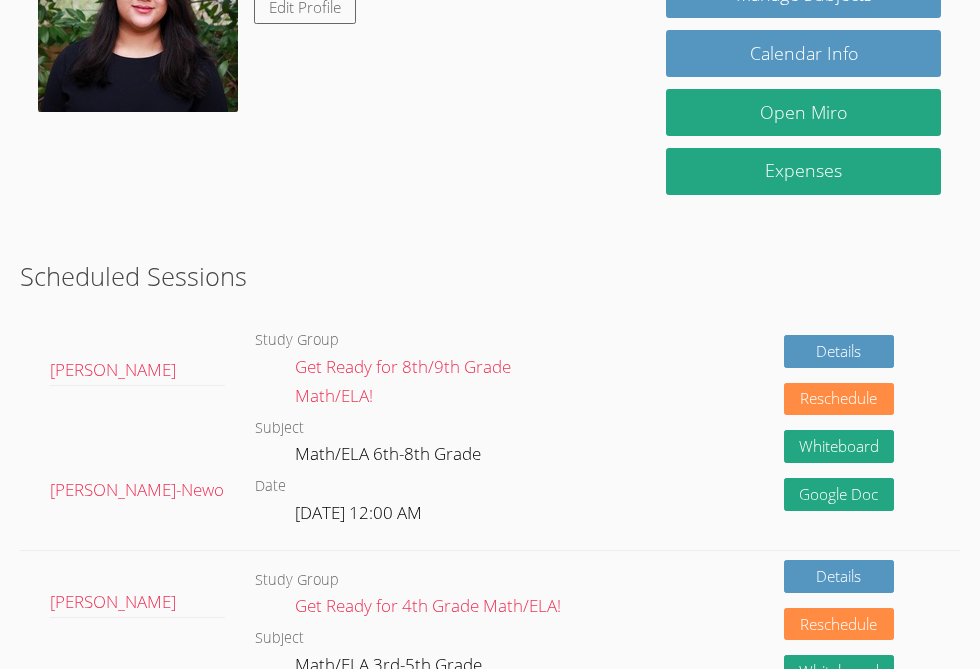 scroll, scrollTop: 400, scrollLeft: 0, axis: vertical 